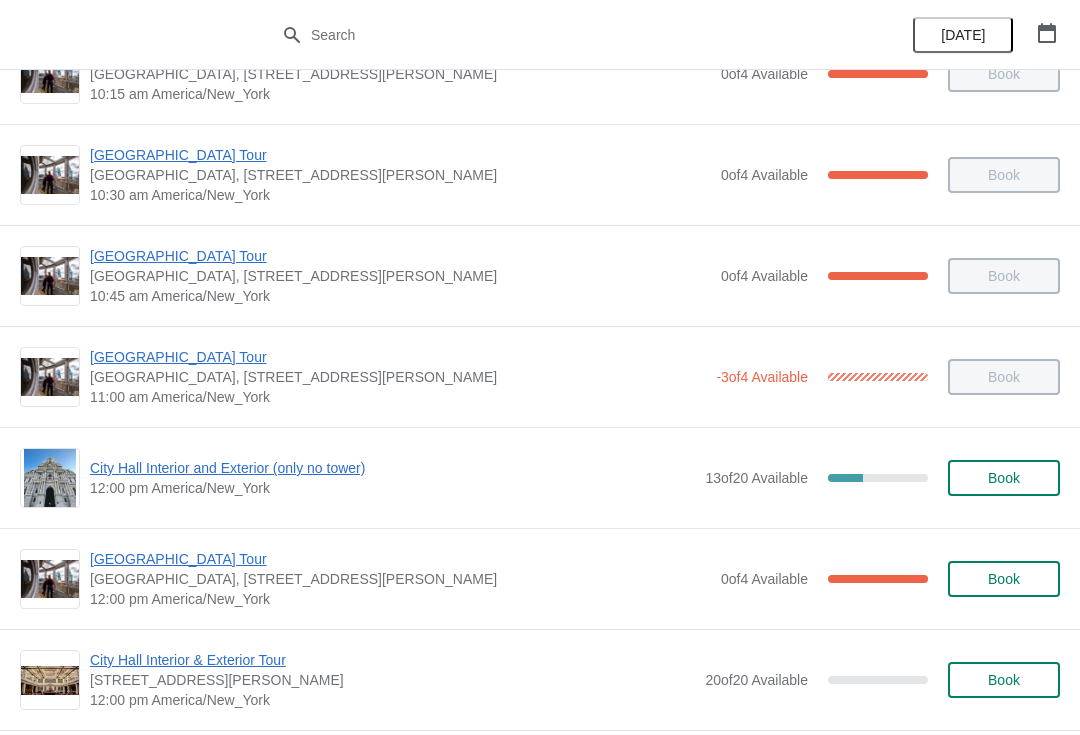 scroll, scrollTop: 474, scrollLeft: 0, axis: vertical 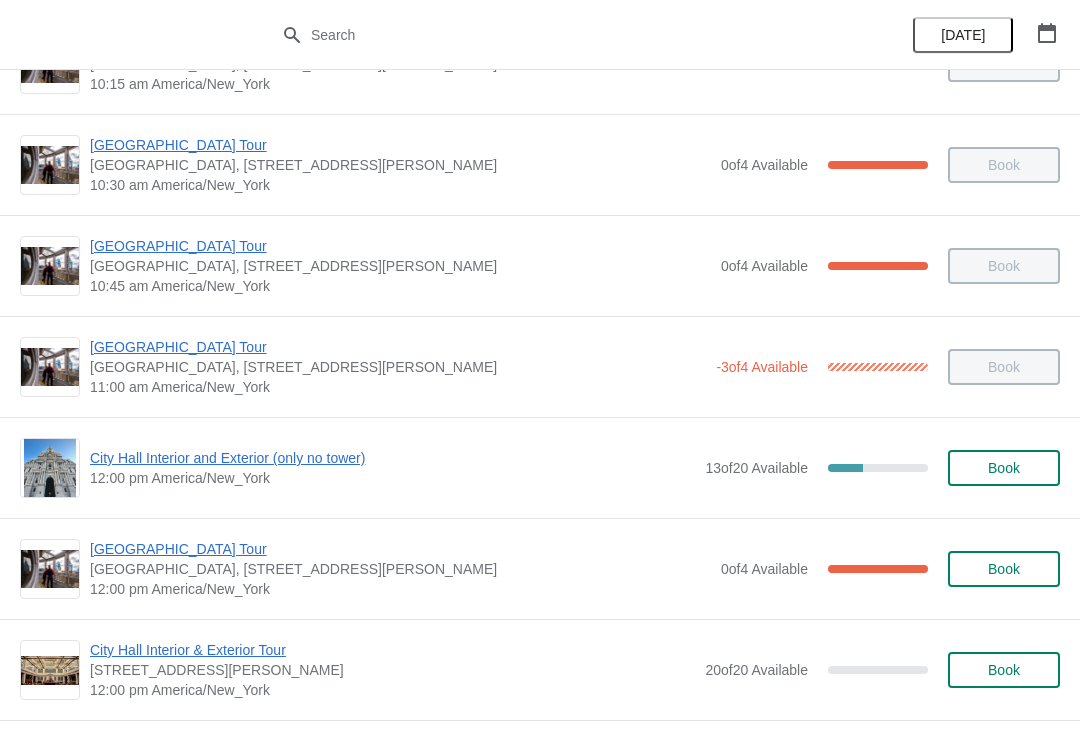 click on "[GEOGRAPHIC_DATA] Tour" at bounding box center (400, 549) 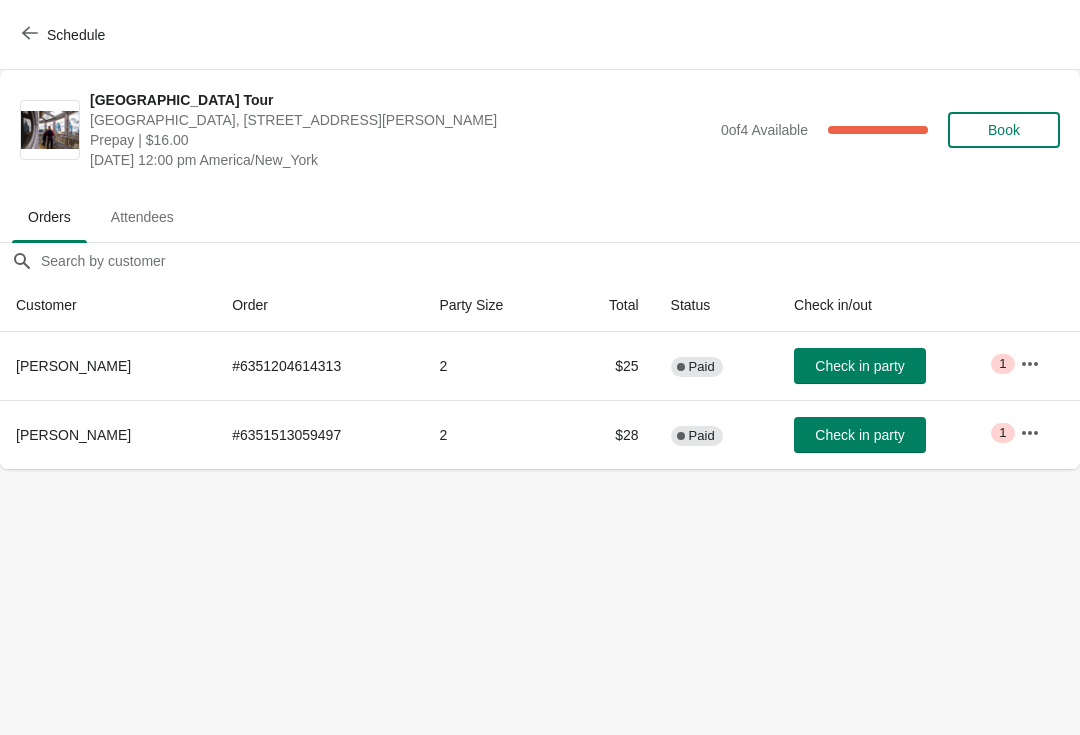 click on "Check in party" at bounding box center (860, 366) 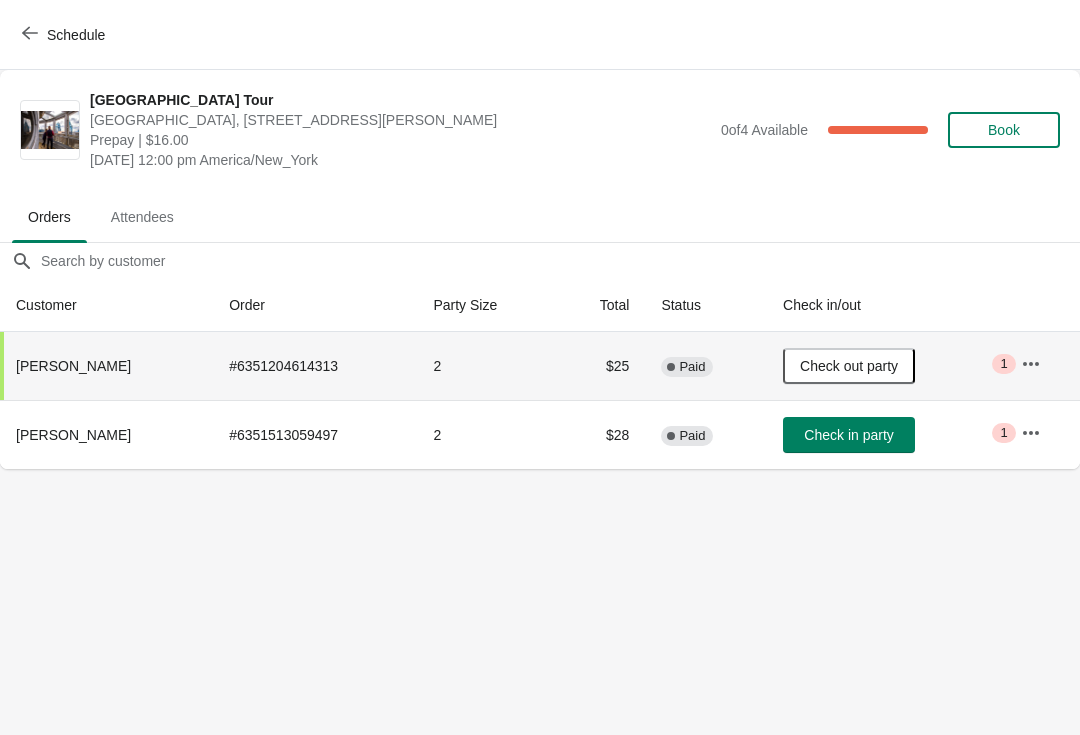 click on "Schedule" at bounding box center (76, 35) 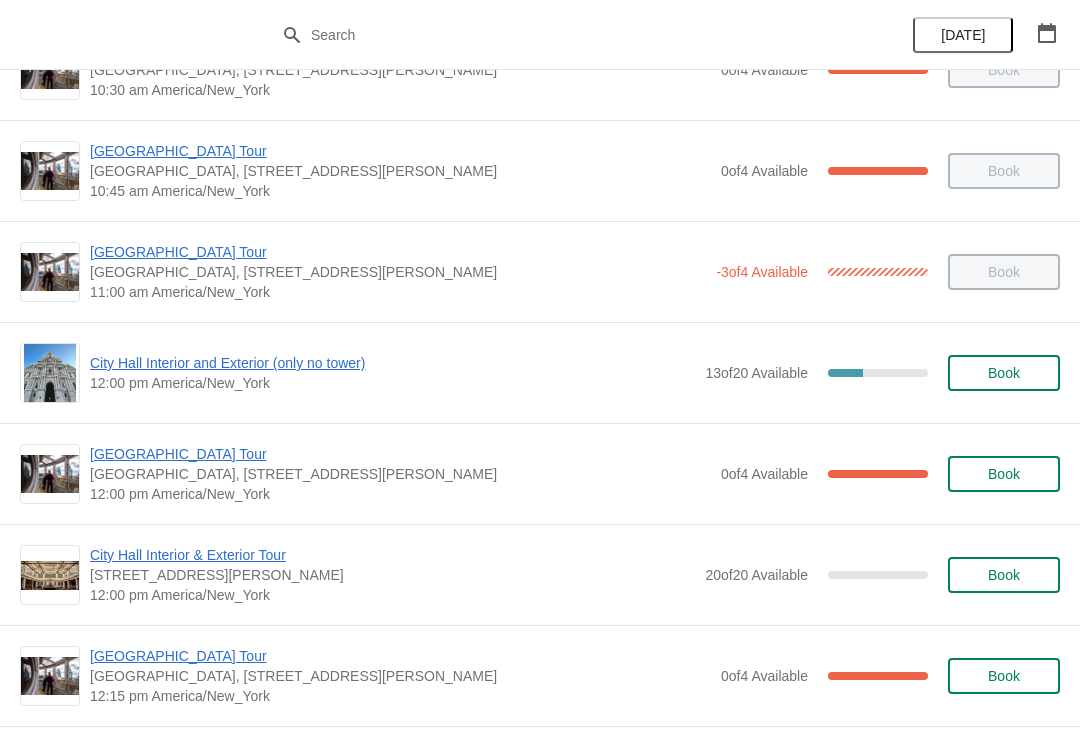 scroll, scrollTop: 579, scrollLeft: 0, axis: vertical 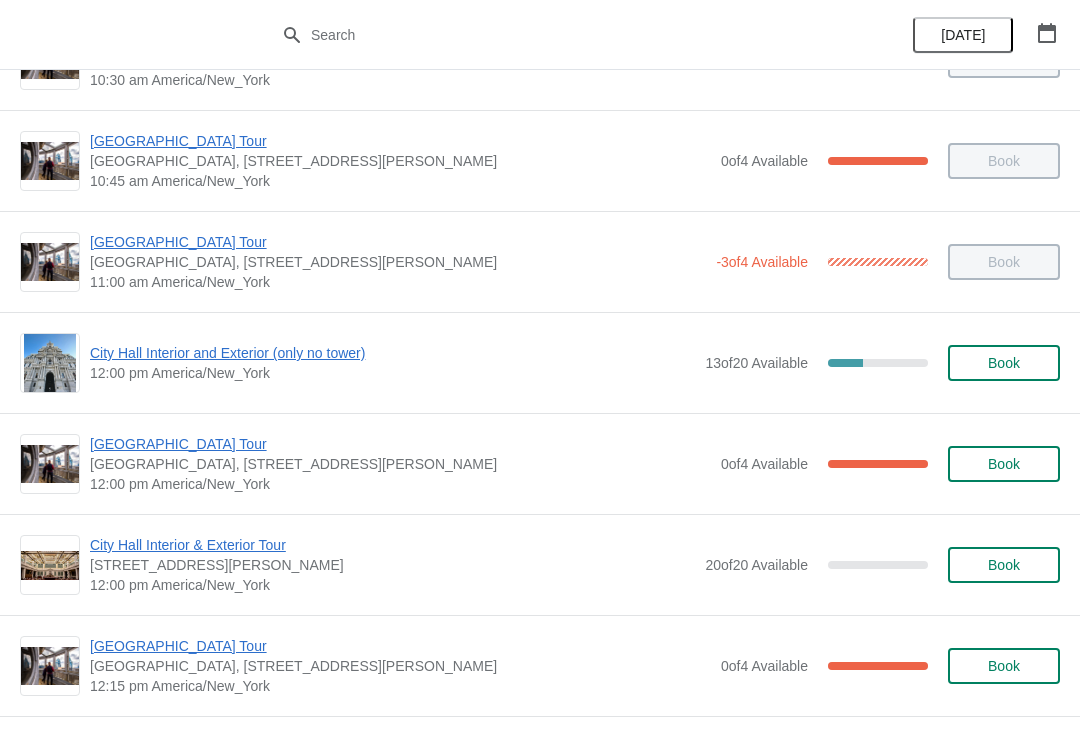 click on "City Hall Interior and Exterior (only no tower)" at bounding box center [392, 353] 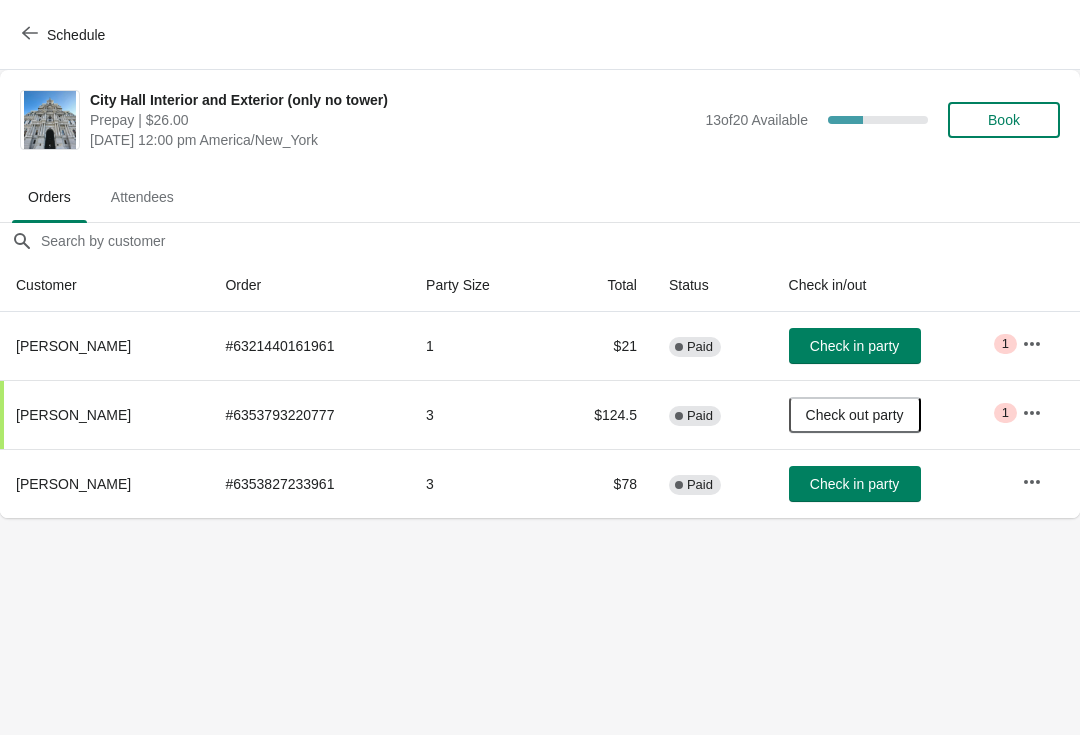 click on "Check in party" at bounding box center (854, 484) 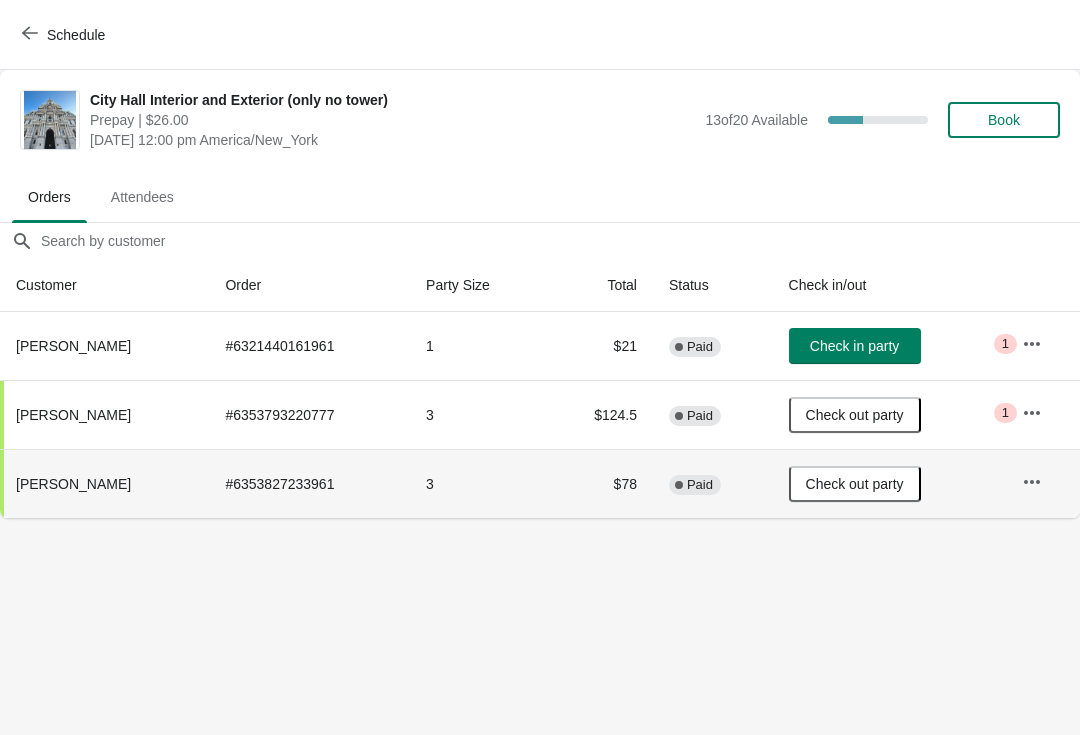 click on "Schedule" at bounding box center [76, 35] 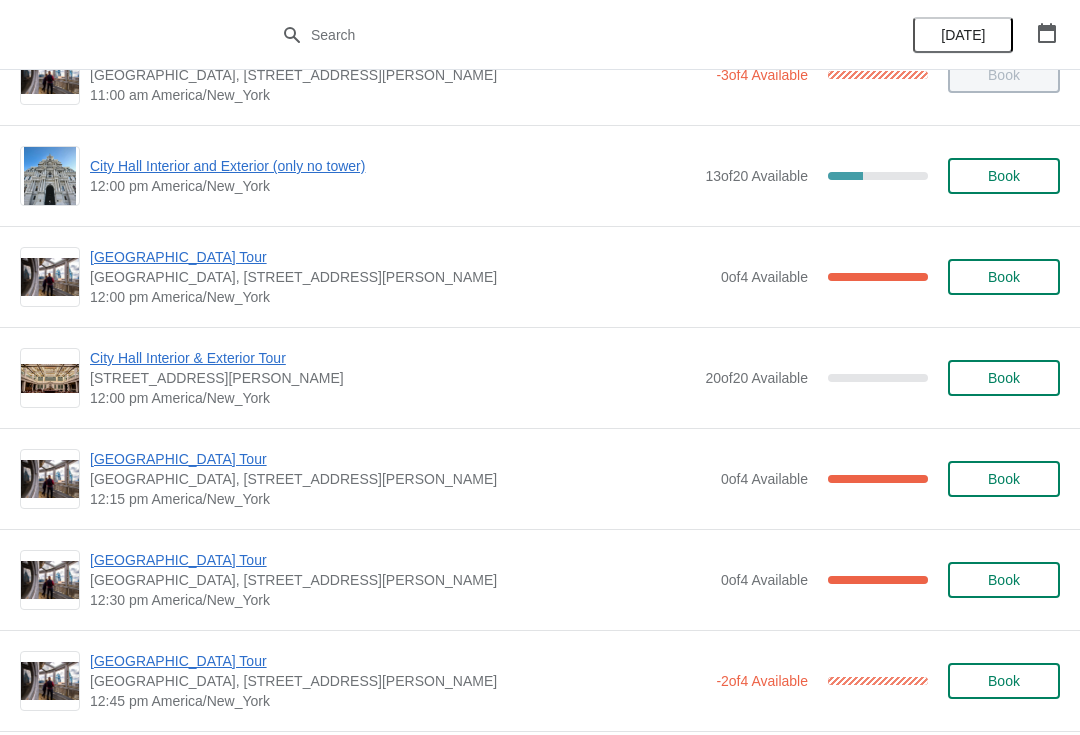 scroll, scrollTop: 769, scrollLeft: 0, axis: vertical 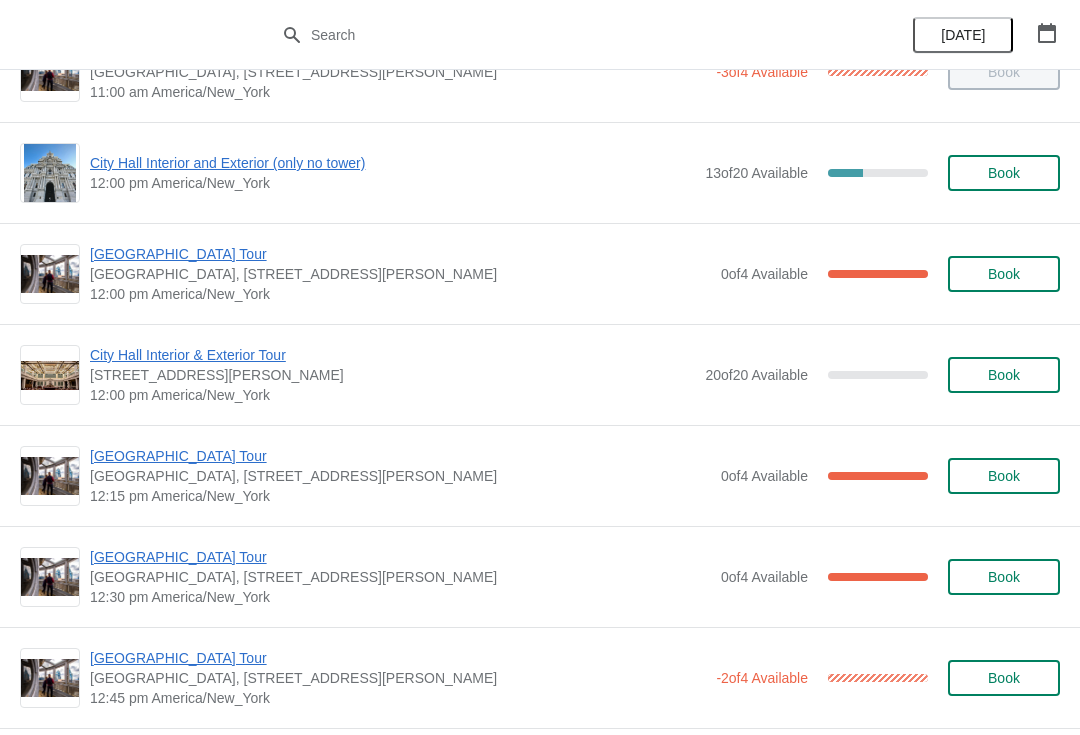 click on "[GEOGRAPHIC_DATA] Tour" at bounding box center (400, 254) 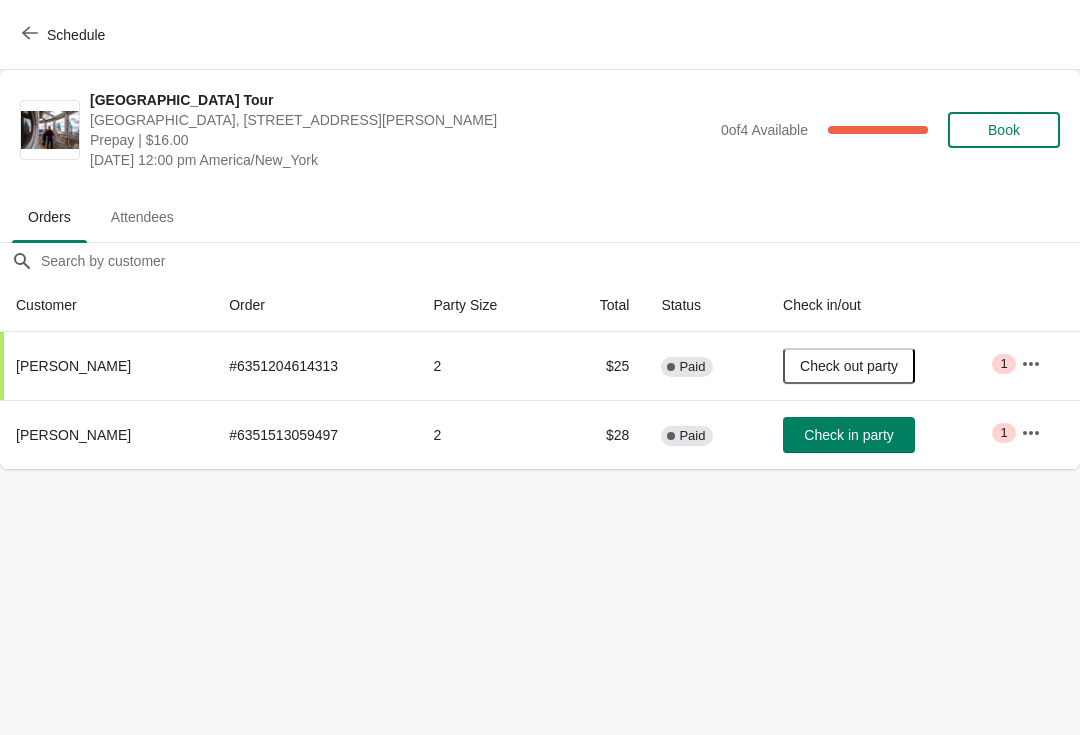 scroll, scrollTop: 0, scrollLeft: 0, axis: both 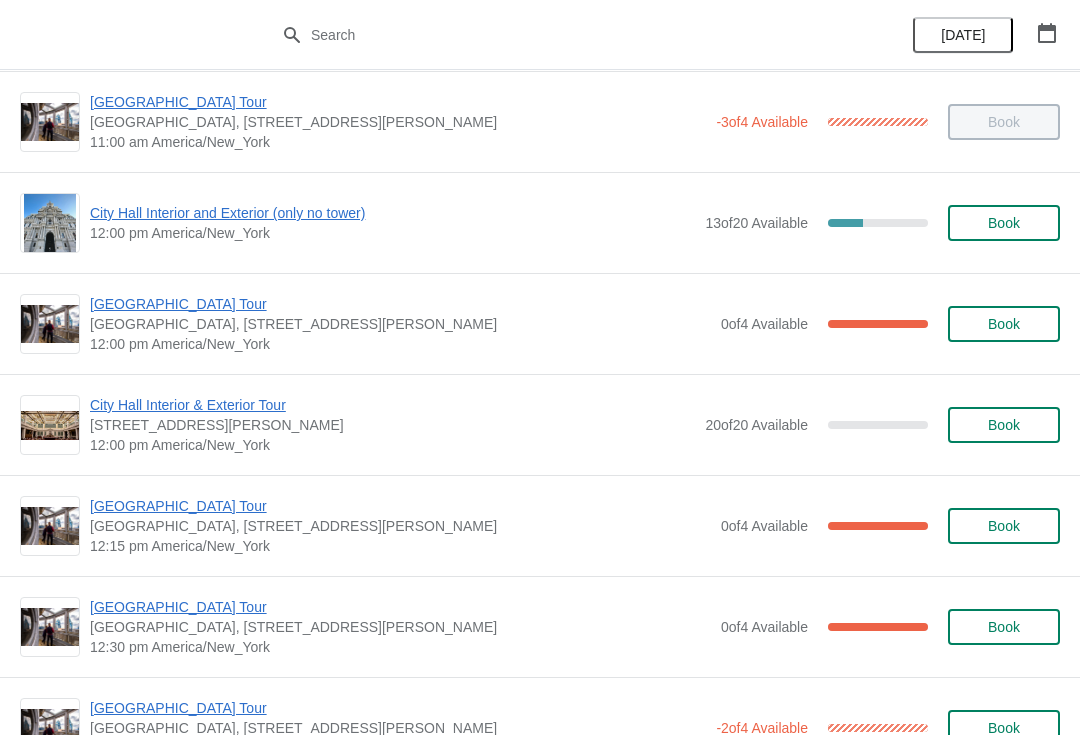 click on "[GEOGRAPHIC_DATA] Tour" at bounding box center (400, 506) 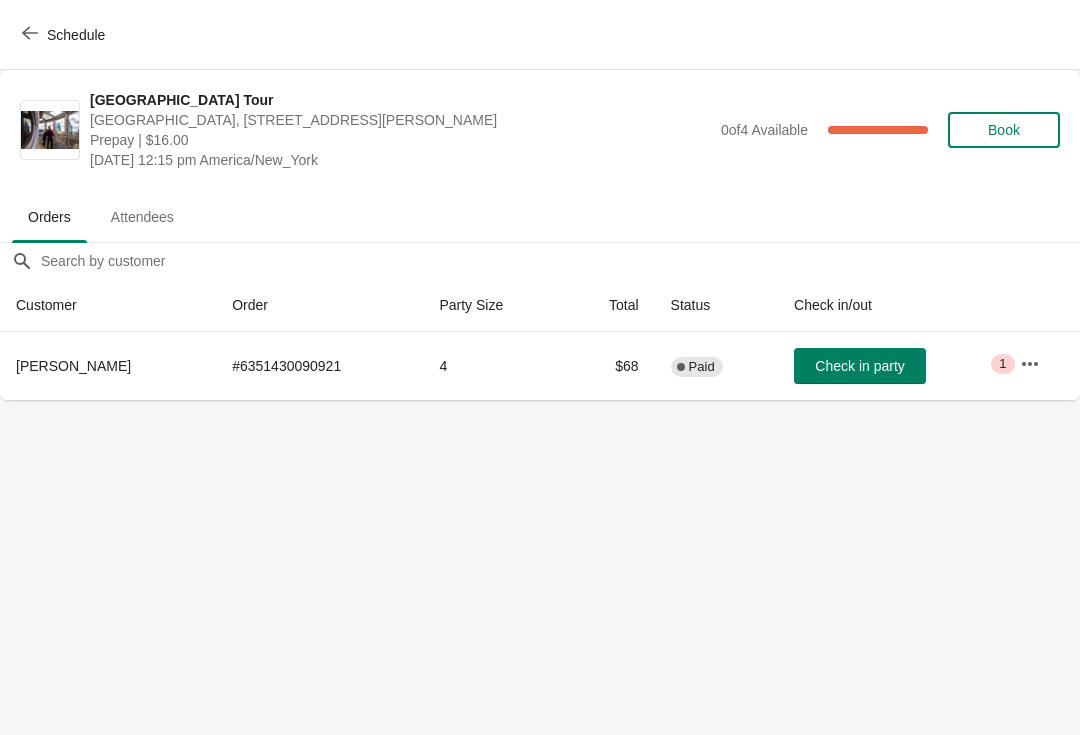 click on "Schedule" at bounding box center [540, 35] 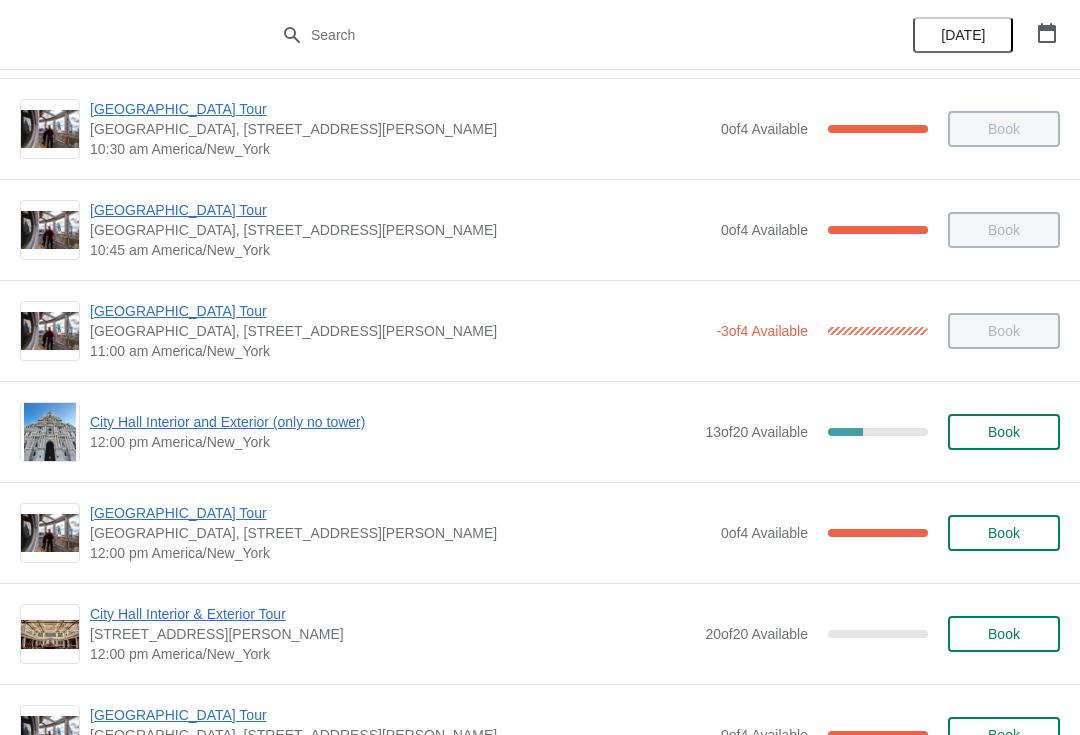 scroll, scrollTop: 516, scrollLeft: 0, axis: vertical 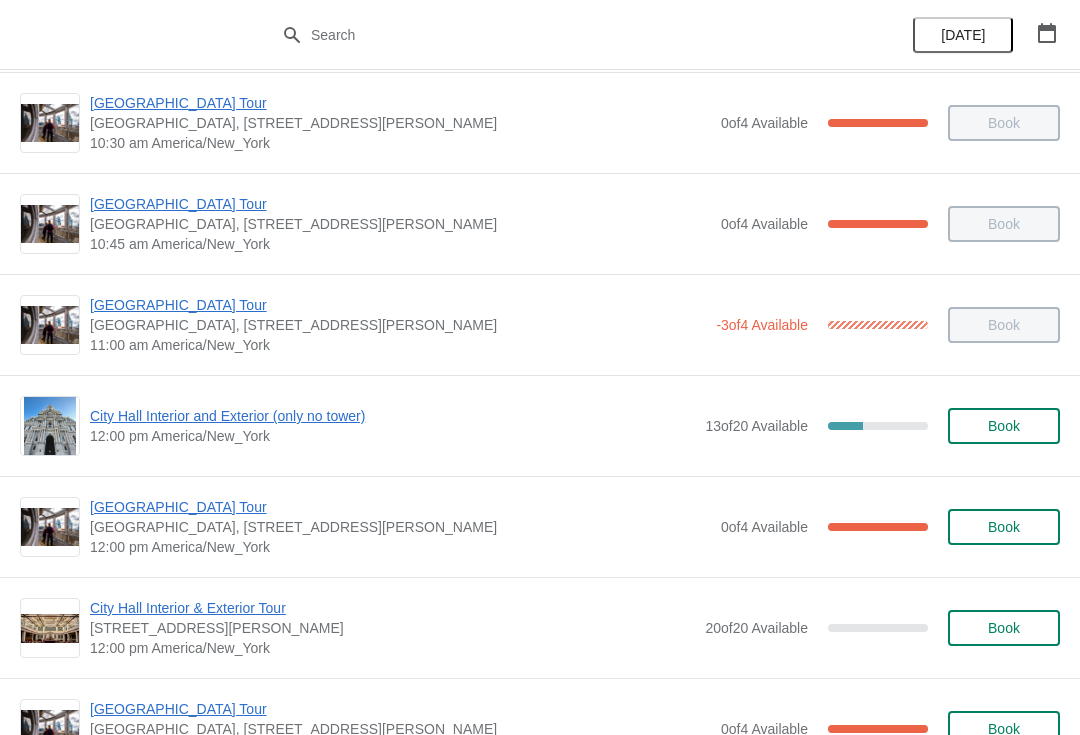 click on "12:00 pm America/New_York" at bounding box center (392, 436) 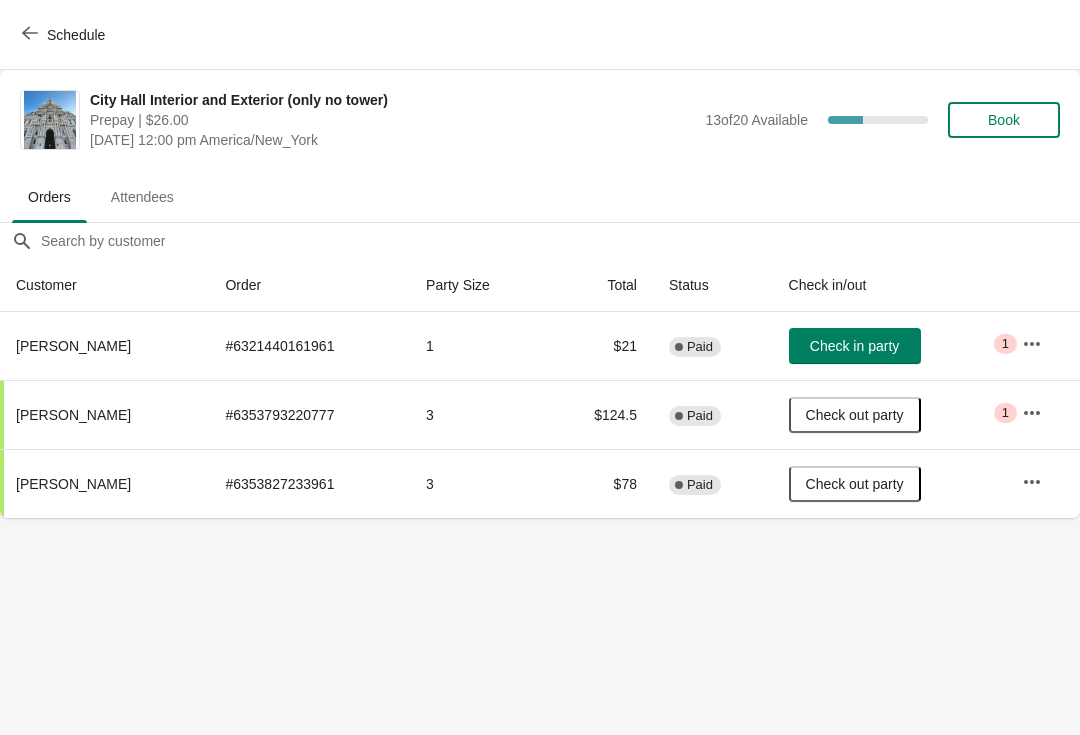 click on "Schedule" at bounding box center [65, 35] 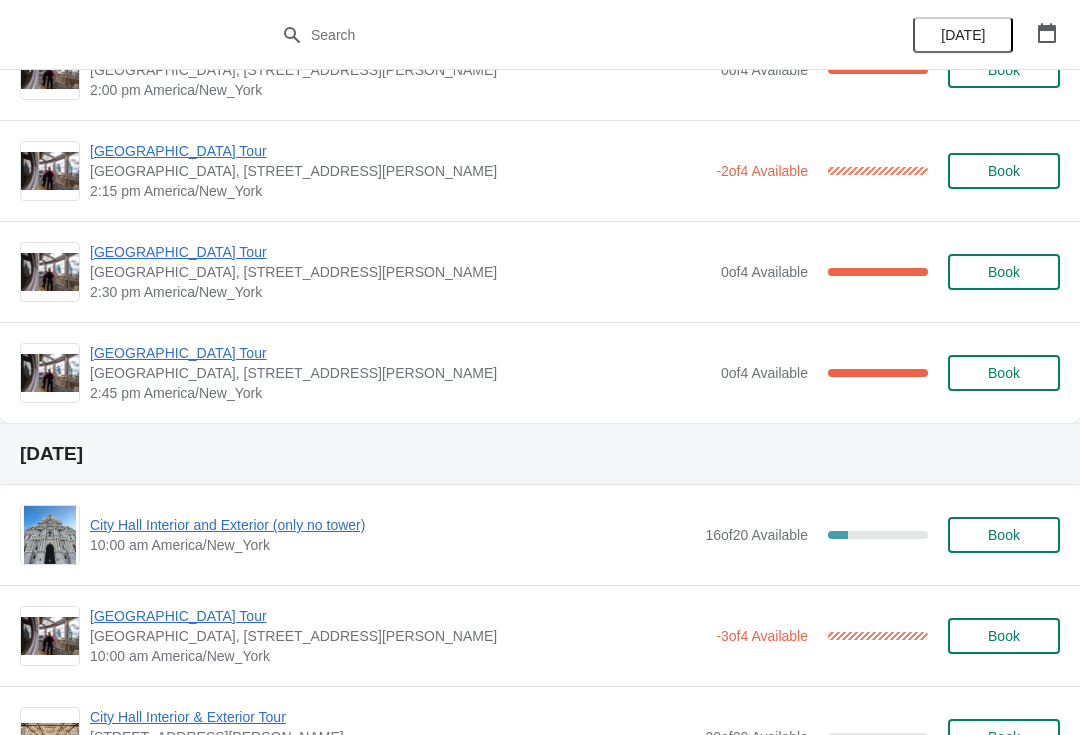 scroll, scrollTop: 1679, scrollLeft: 0, axis: vertical 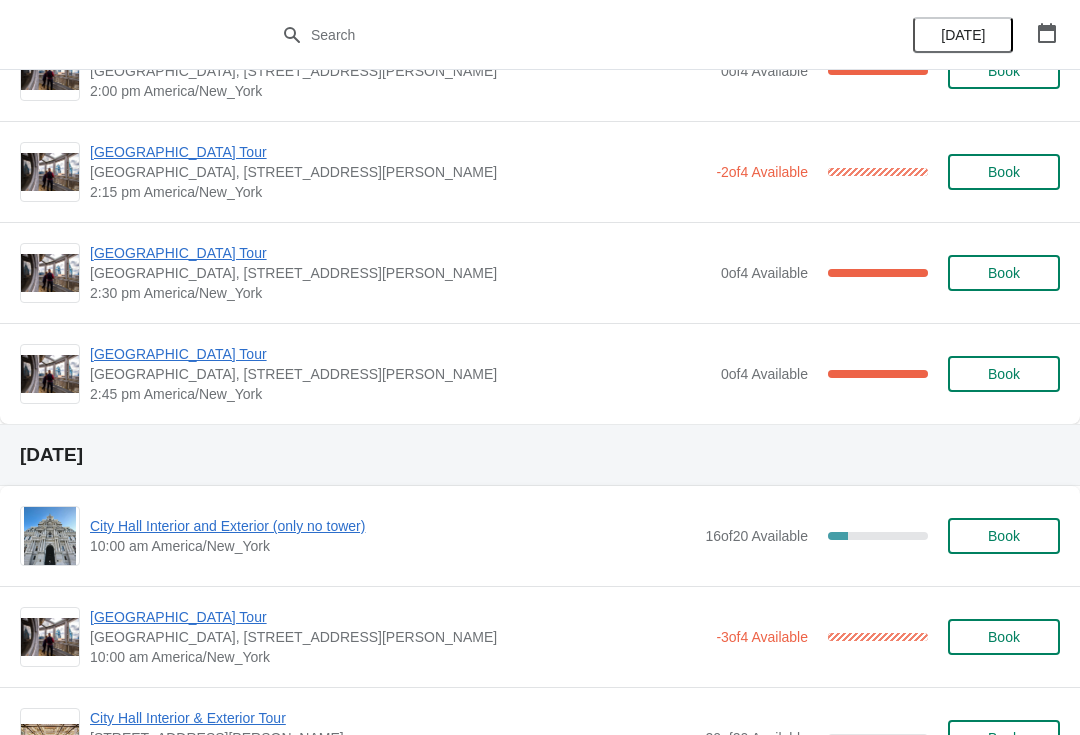 click on "[GEOGRAPHIC_DATA] Tour" at bounding box center [400, 253] 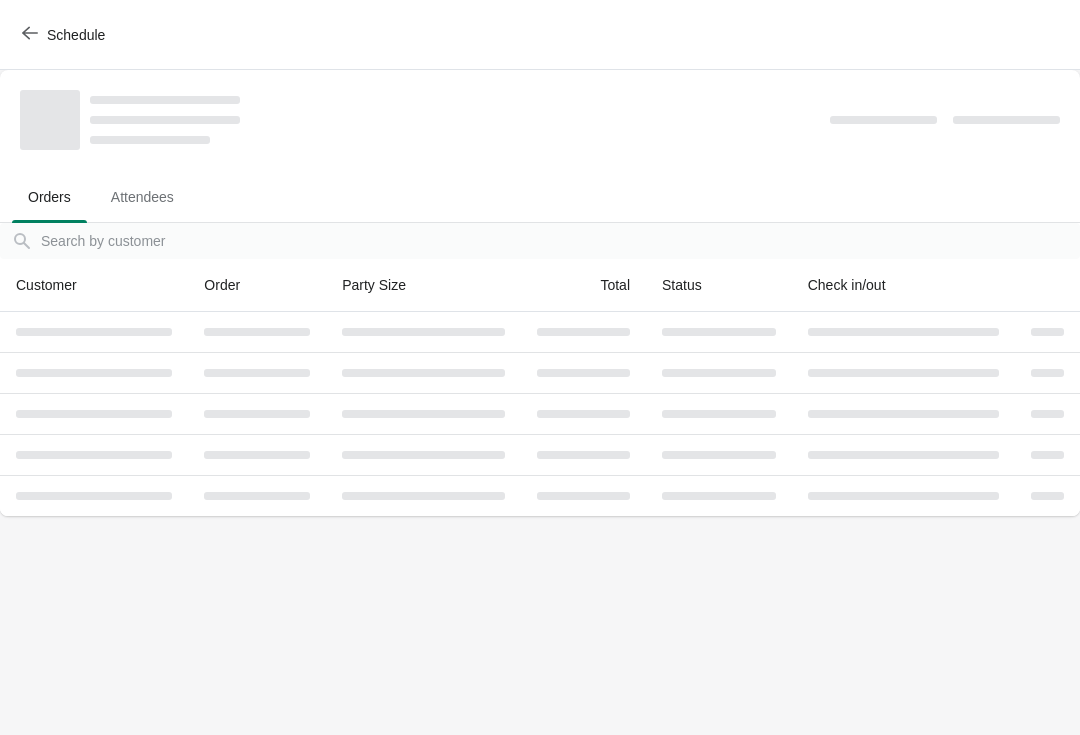 scroll, scrollTop: 0, scrollLeft: 0, axis: both 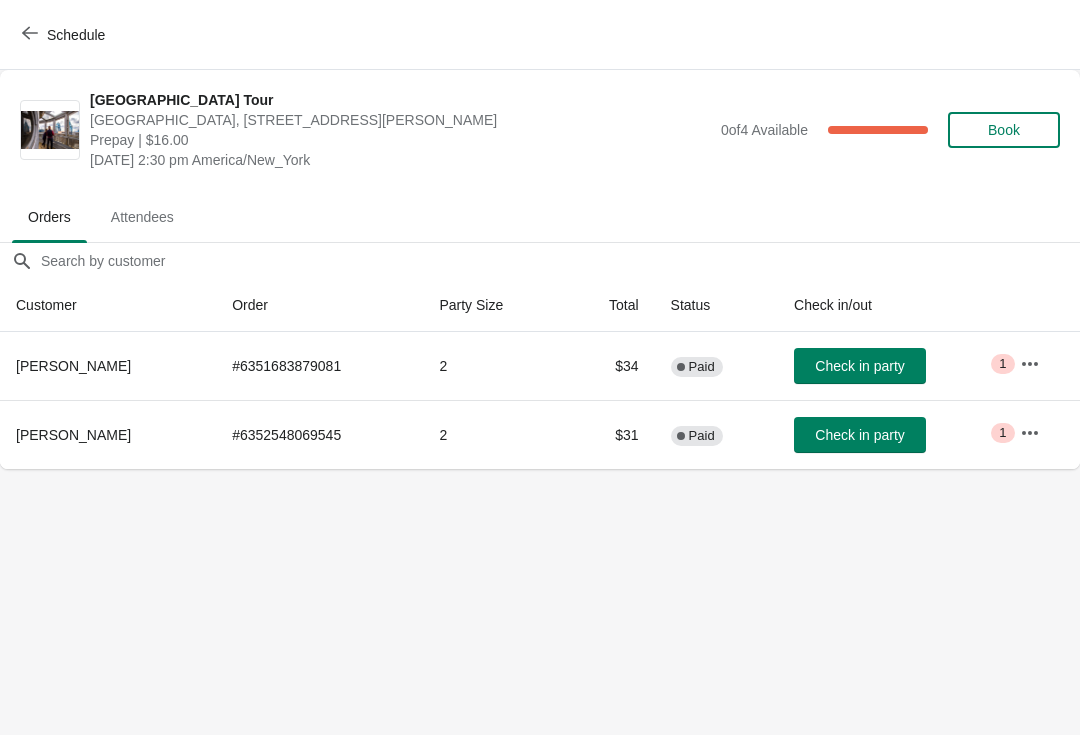 click on "Check in party" at bounding box center (859, 435) 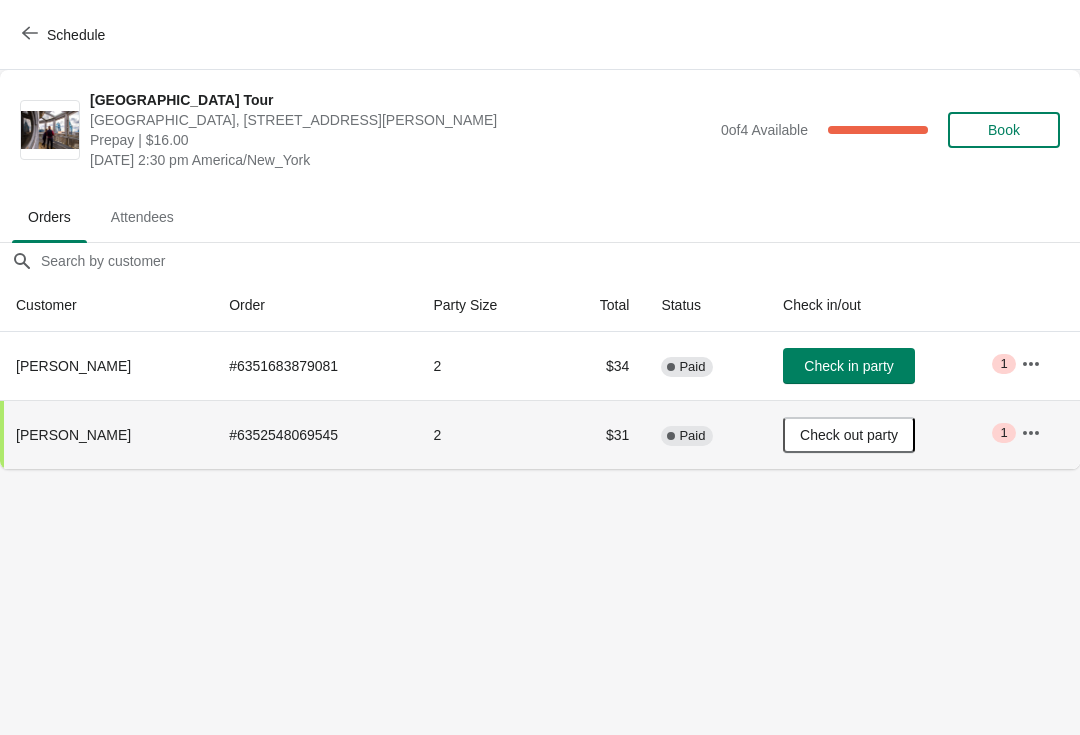 click on "Schedule" at bounding box center [65, 35] 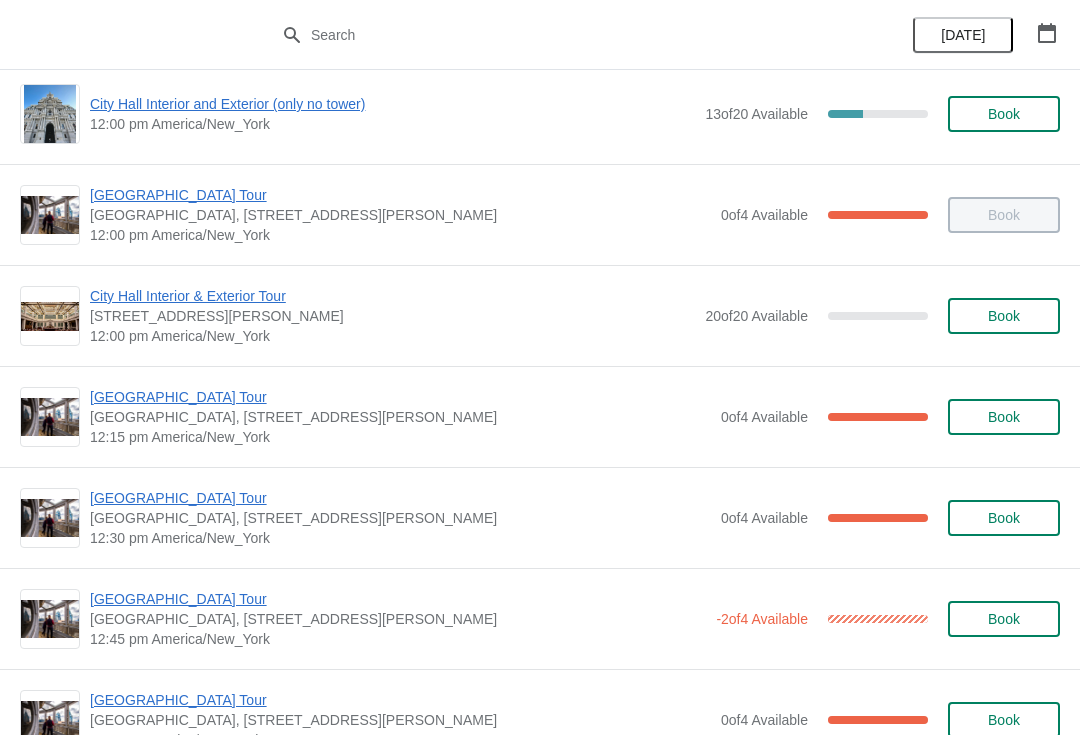 scroll, scrollTop: 842, scrollLeft: 0, axis: vertical 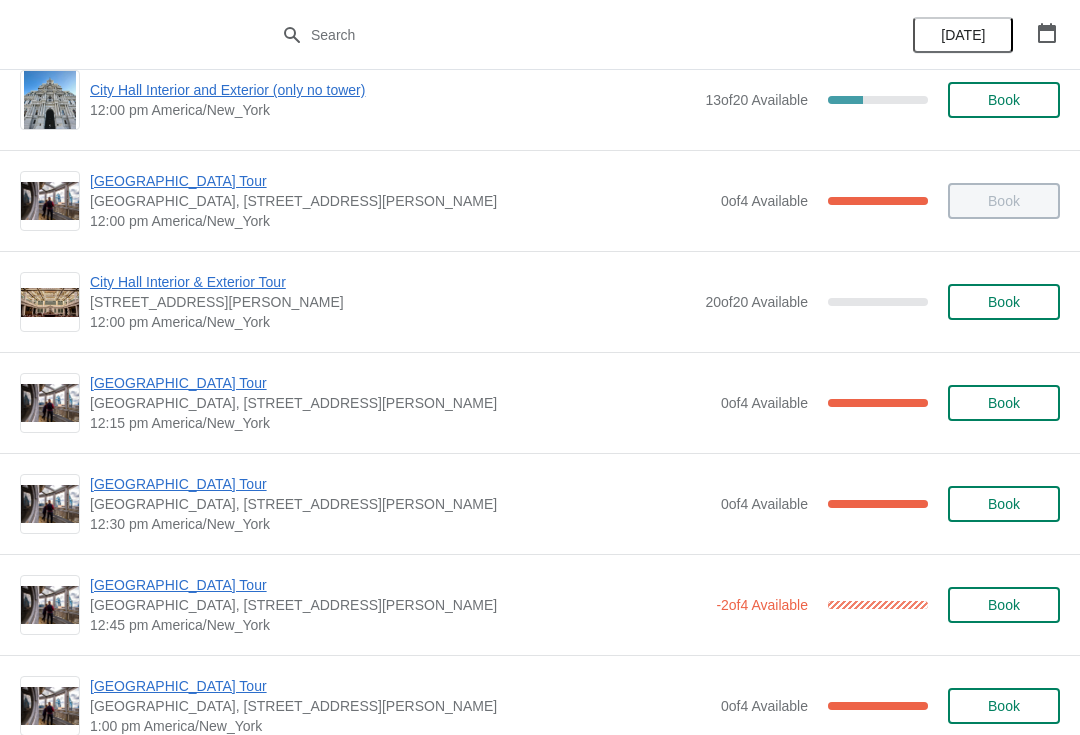 click on "[GEOGRAPHIC_DATA] Tour" at bounding box center [400, 484] 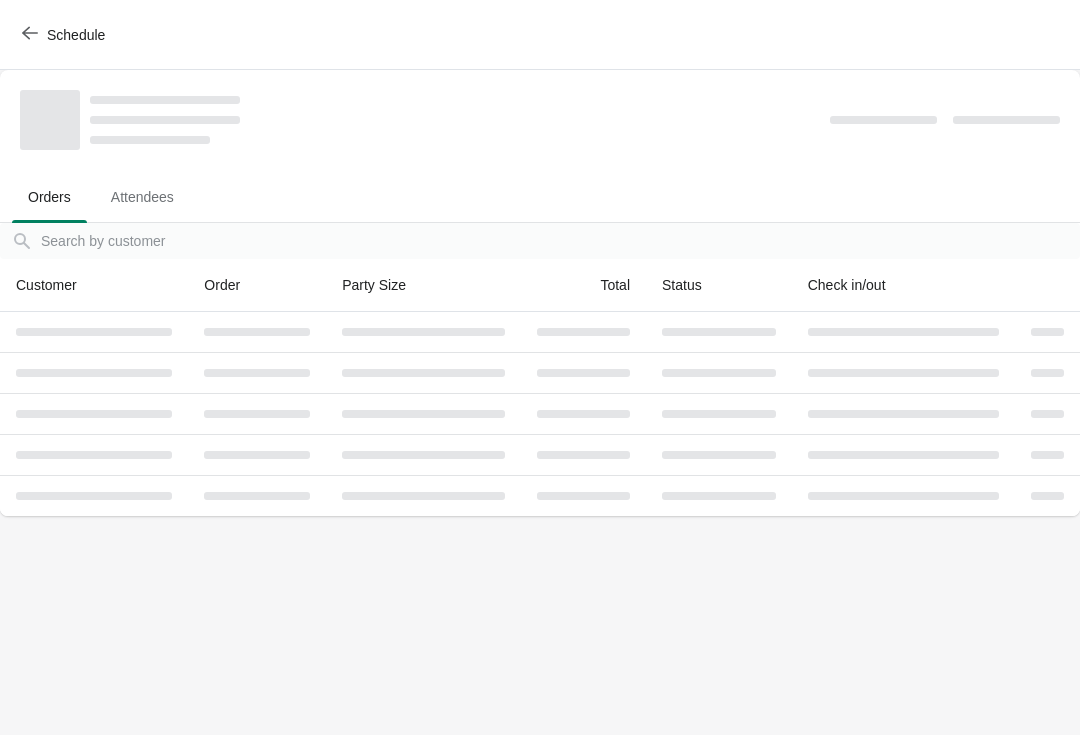 scroll, scrollTop: 0, scrollLeft: 0, axis: both 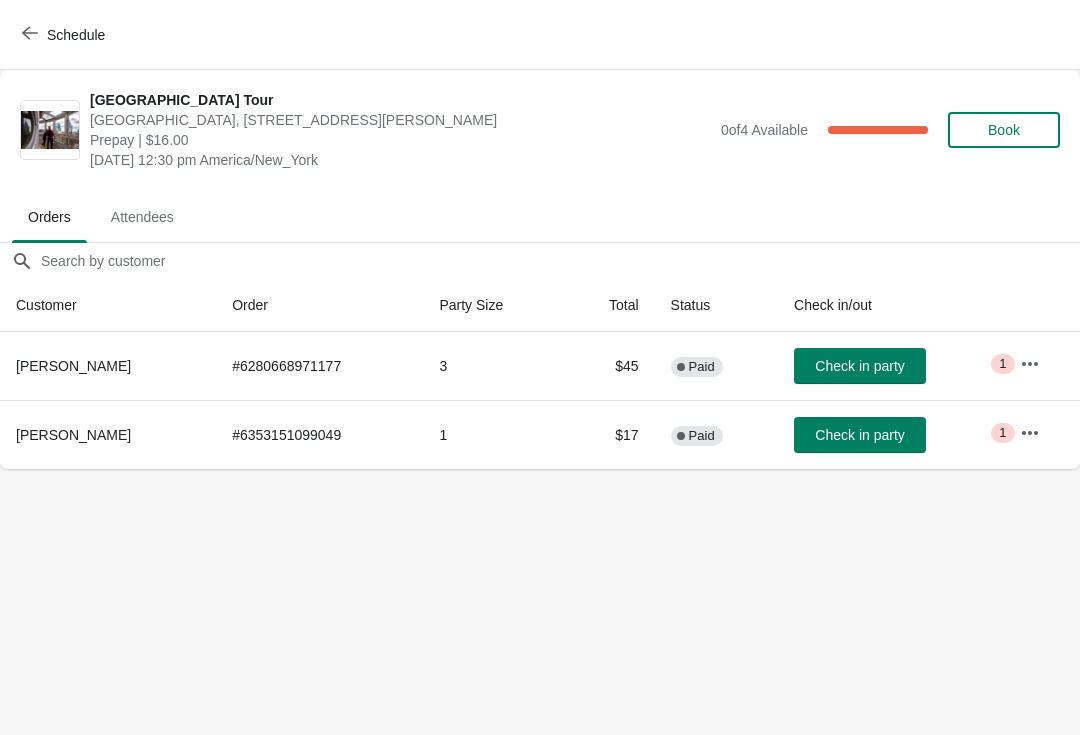click on "Check in party" at bounding box center (860, 366) 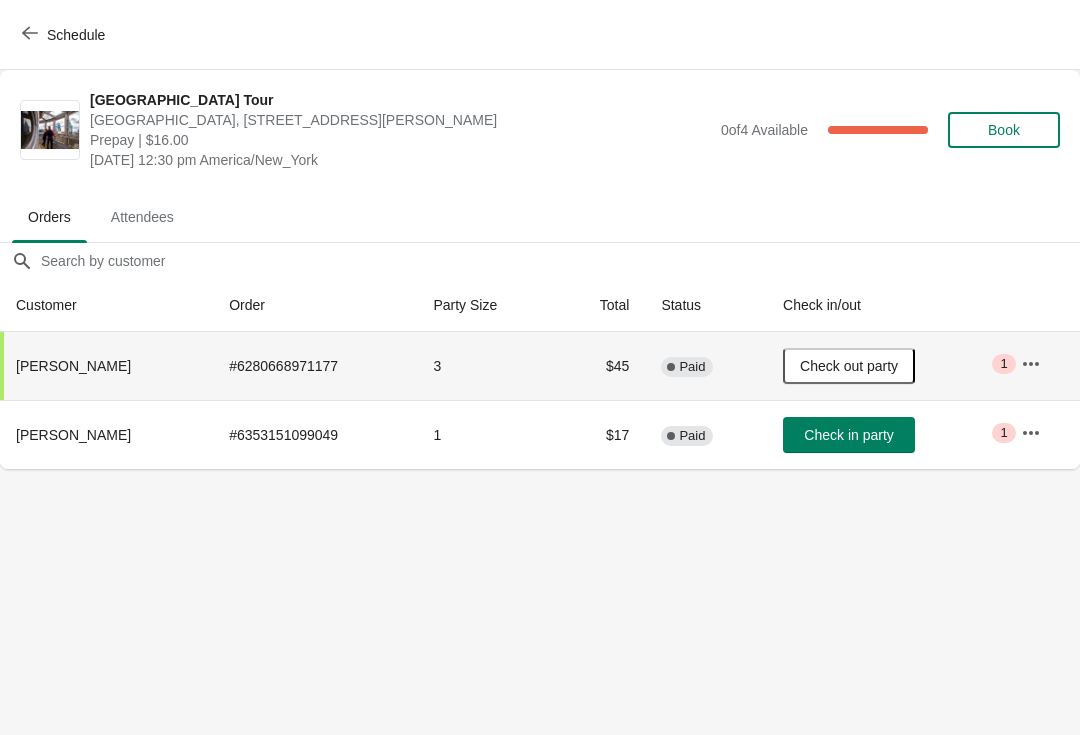 click on "Schedule" at bounding box center [65, 34] 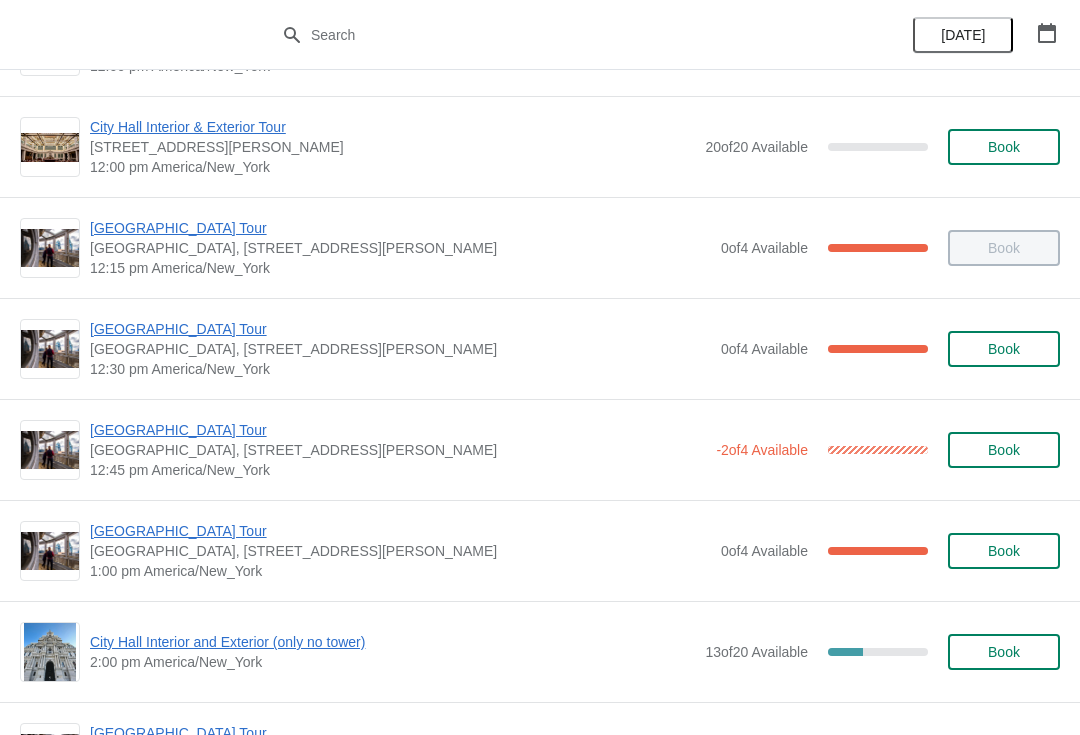 scroll, scrollTop: 1002, scrollLeft: 0, axis: vertical 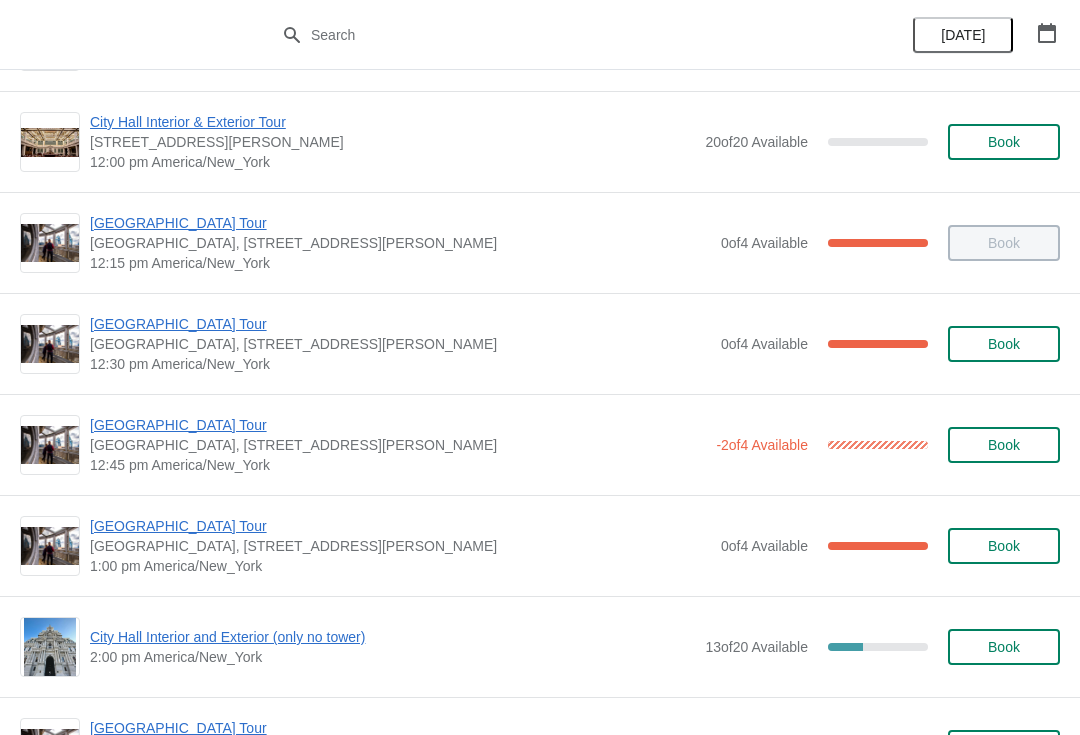 click on "[GEOGRAPHIC_DATA] Tour" at bounding box center (398, 425) 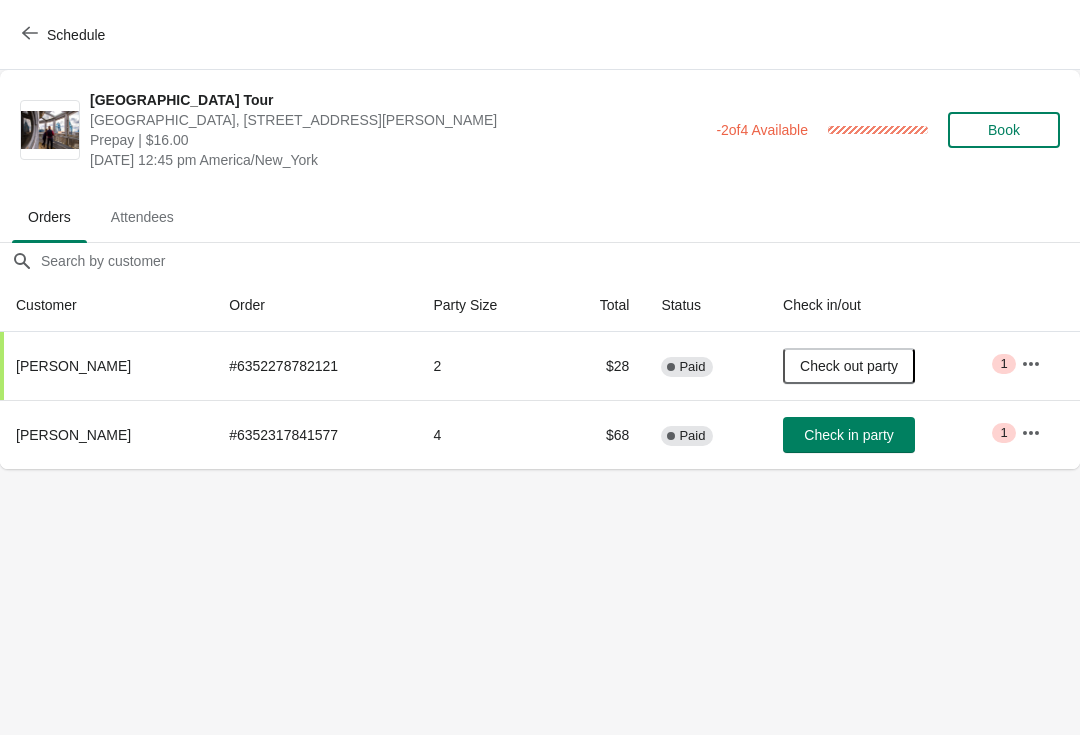 click on "Check in party" at bounding box center [849, 435] 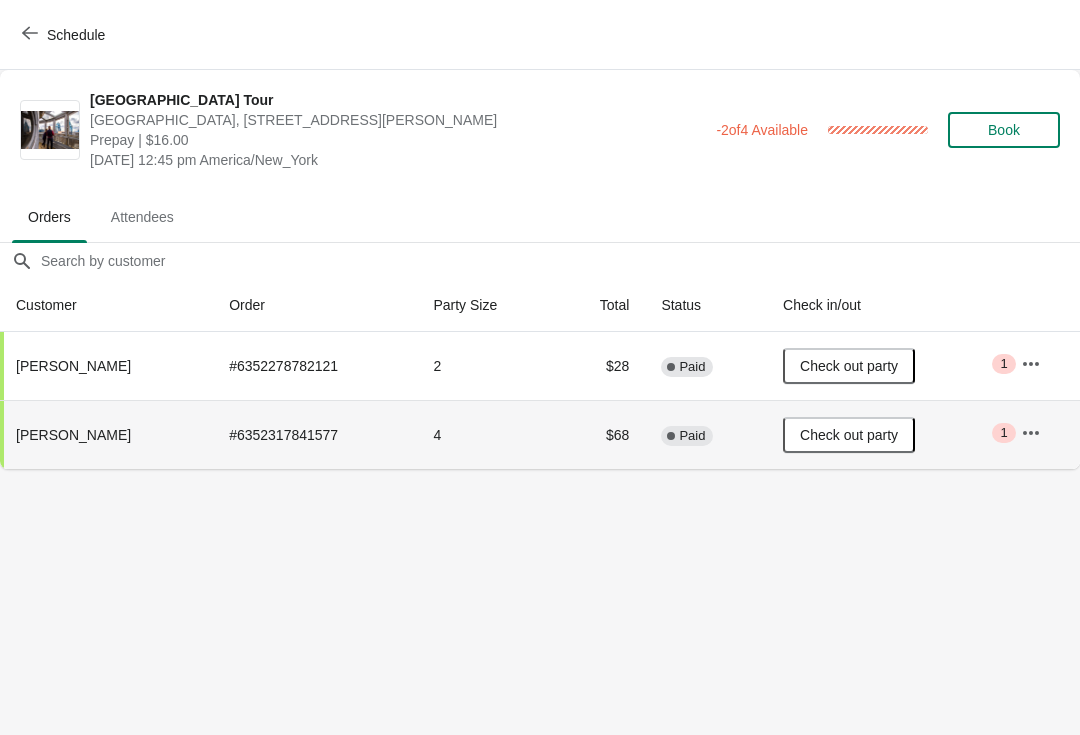 click on "Schedule" at bounding box center [65, 35] 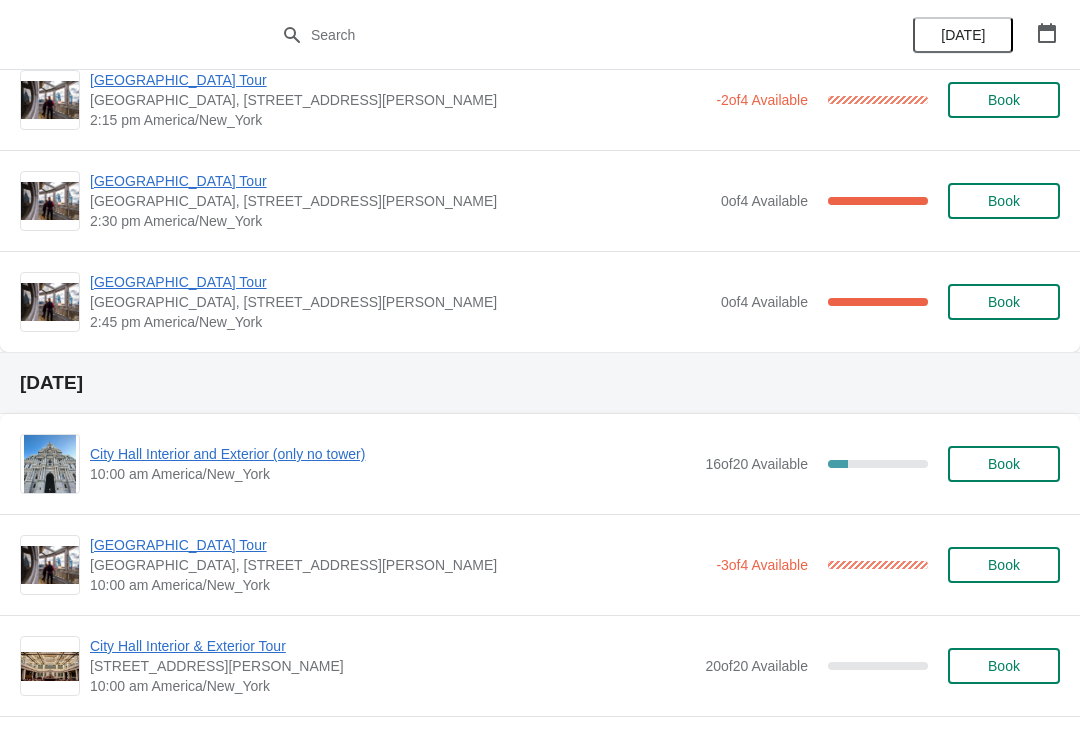 scroll, scrollTop: 1749, scrollLeft: 0, axis: vertical 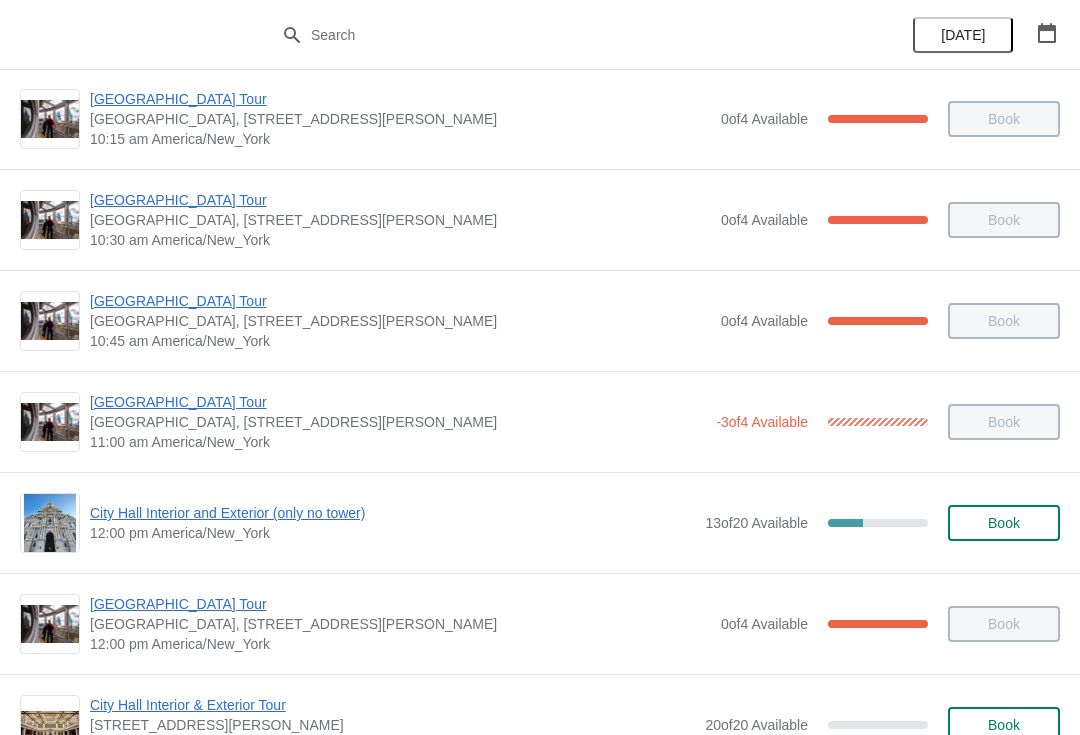 click on "[GEOGRAPHIC_DATA] Tour" at bounding box center (400, 301) 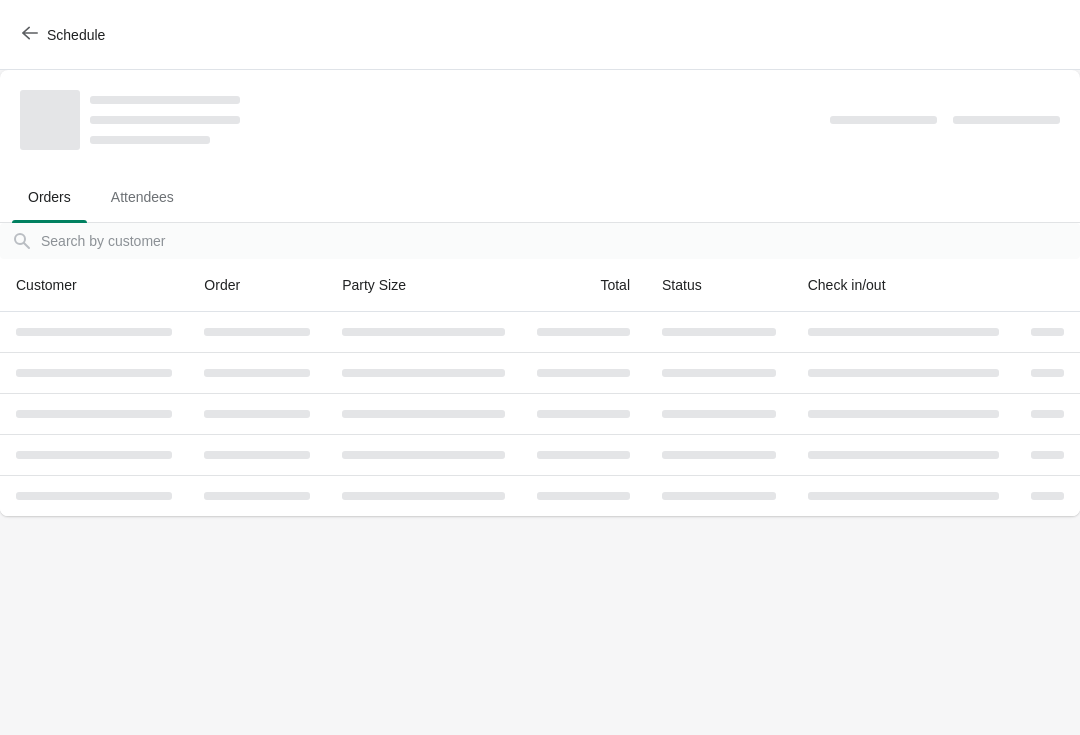scroll, scrollTop: 0, scrollLeft: 0, axis: both 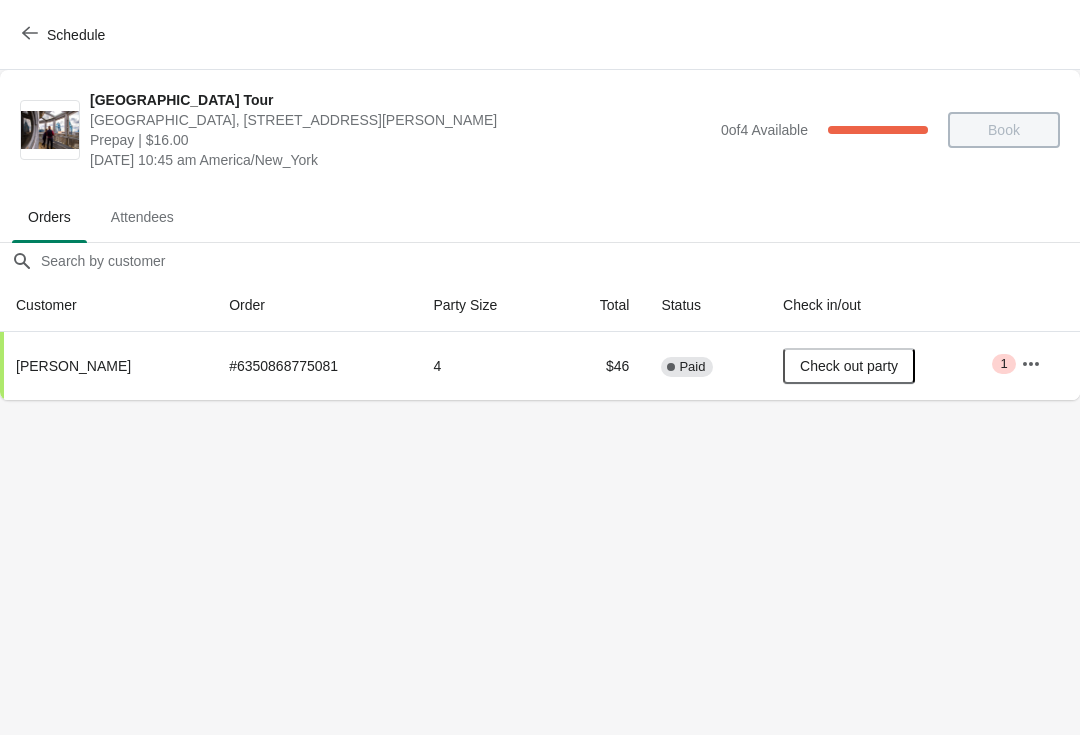 click on "Schedule" at bounding box center (540, 35) 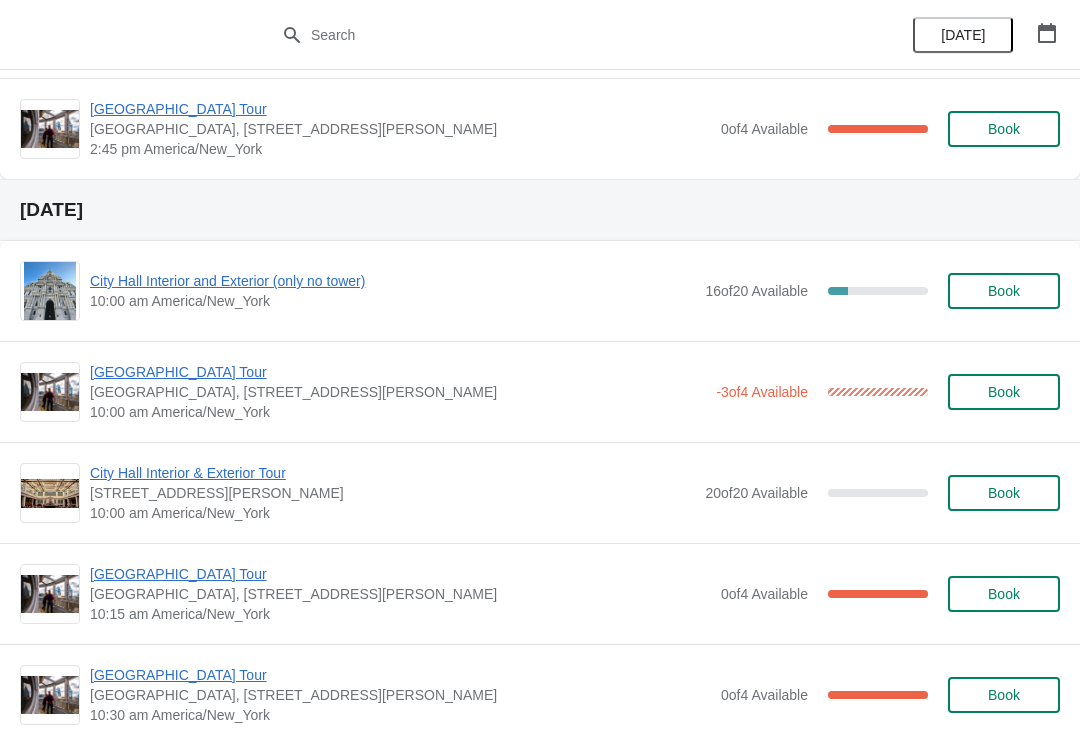 scroll, scrollTop: 1923, scrollLeft: 0, axis: vertical 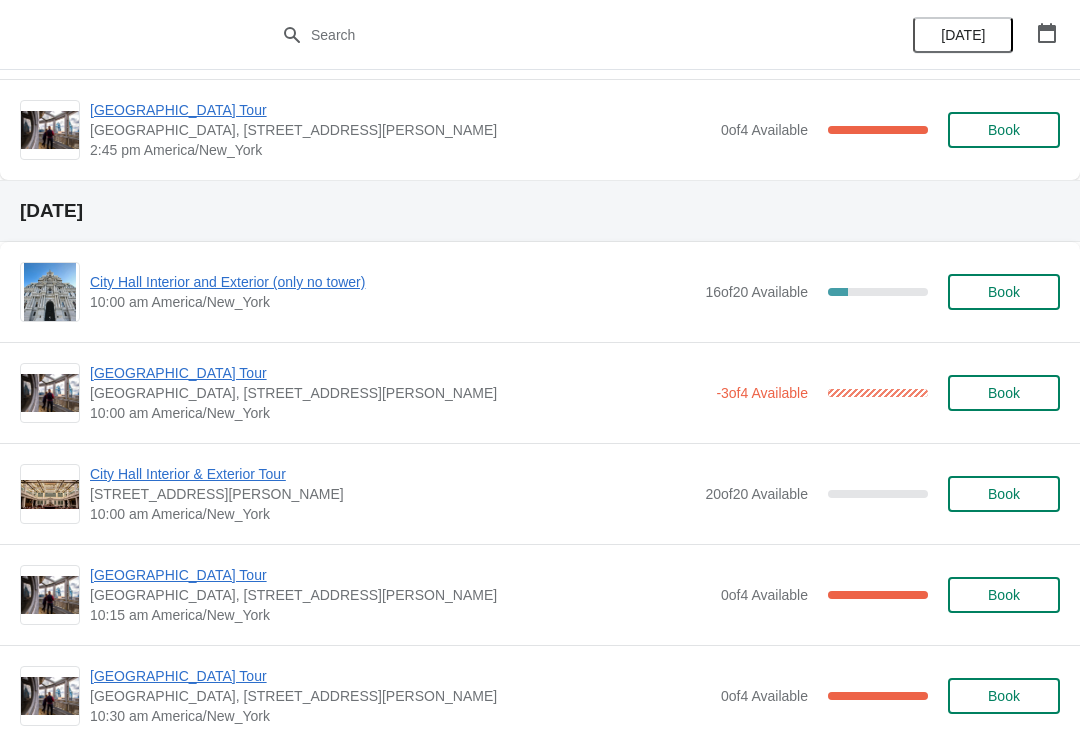 click on "[GEOGRAPHIC_DATA] Tour" at bounding box center [400, 575] 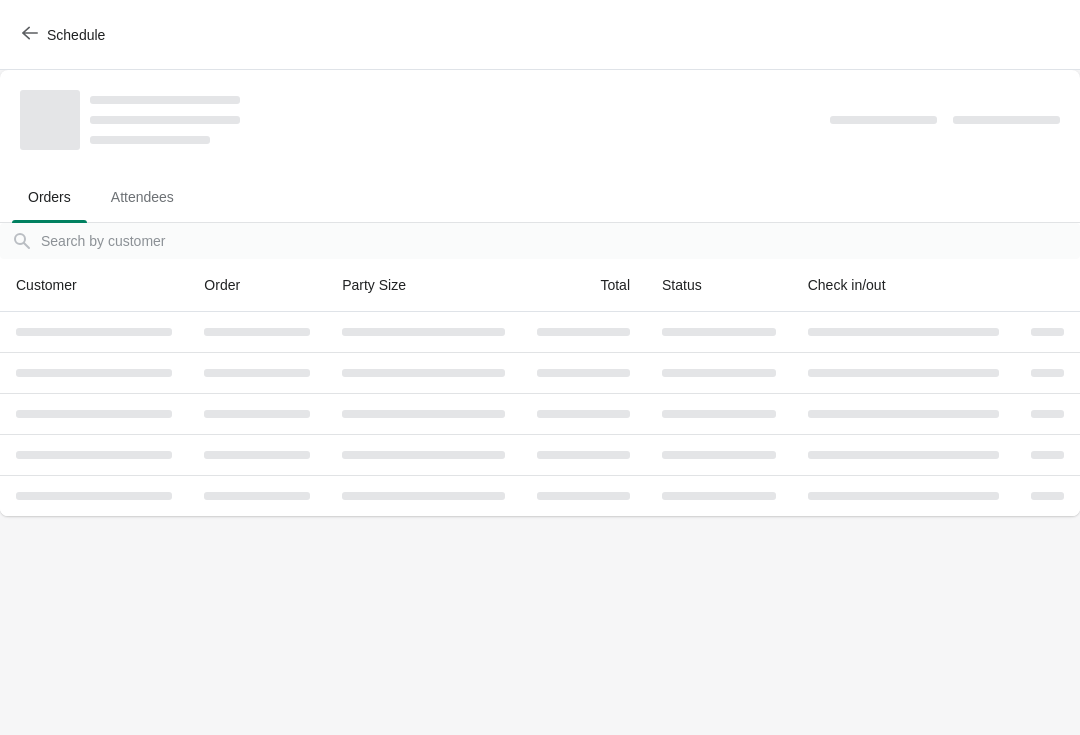 scroll, scrollTop: 0, scrollLeft: 0, axis: both 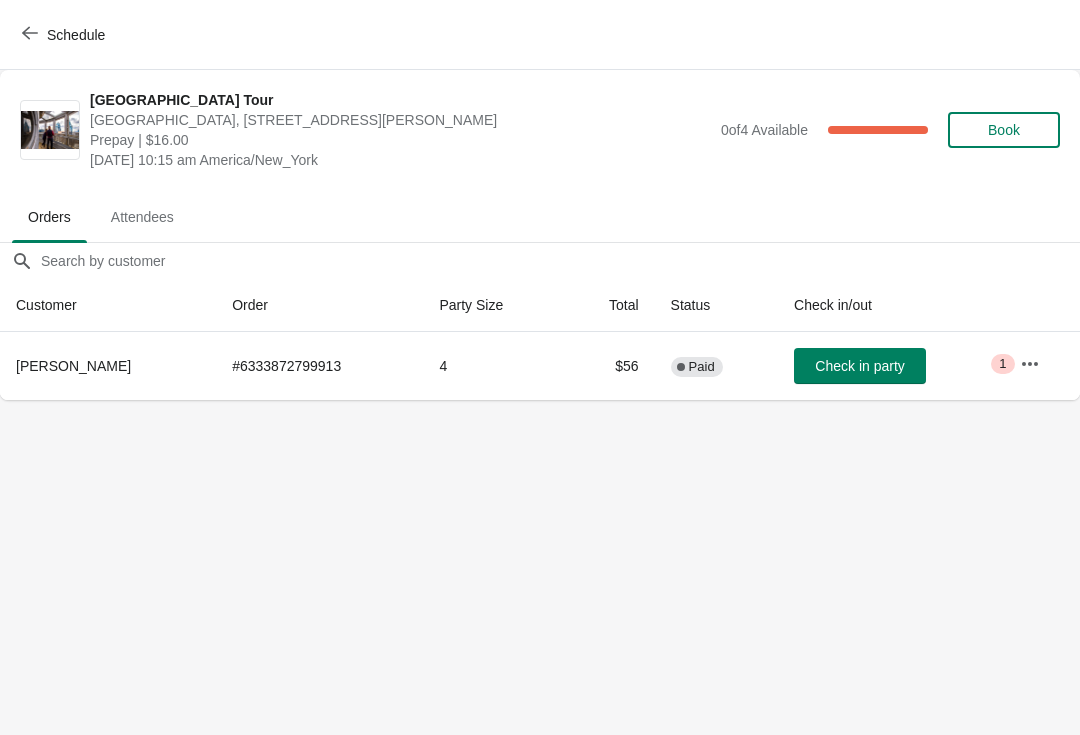 click on "Schedule" at bounding box center (65, 35) 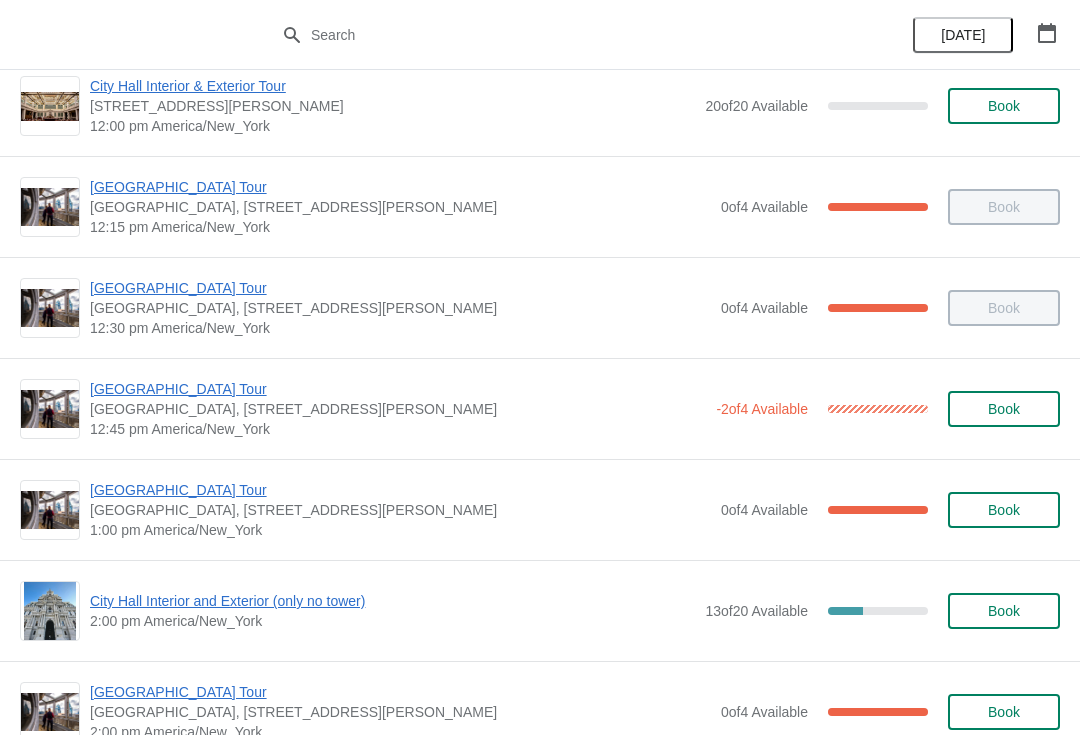 scroll, scrollTop: 1032, scrollLeft: 0, axis: vertical 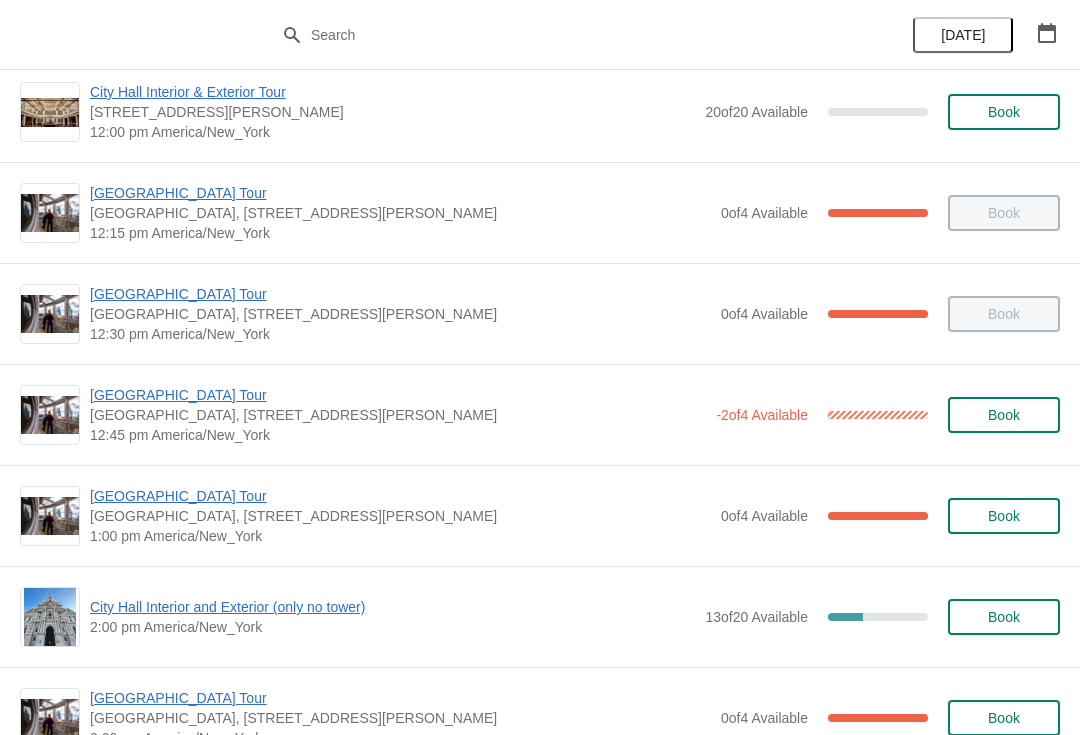 click on "[GEOGRAPHIC_DATA] Tour" at bounding box center [400, 496] 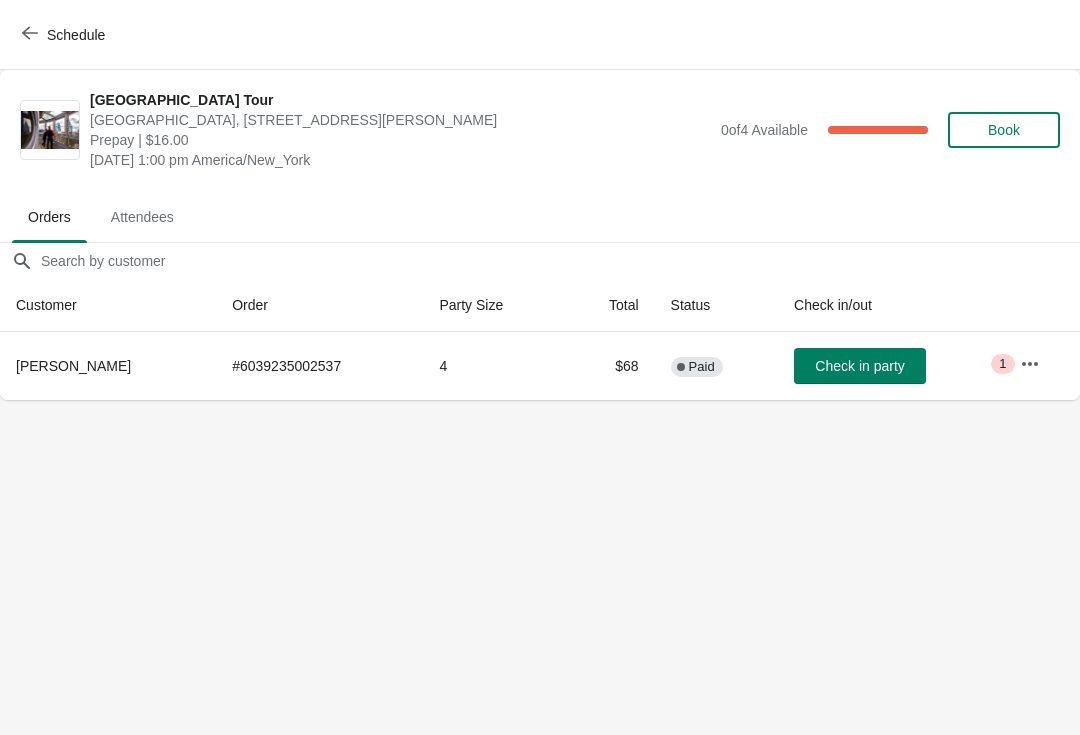 click on "Schedule" at bounding box center [65, 35] 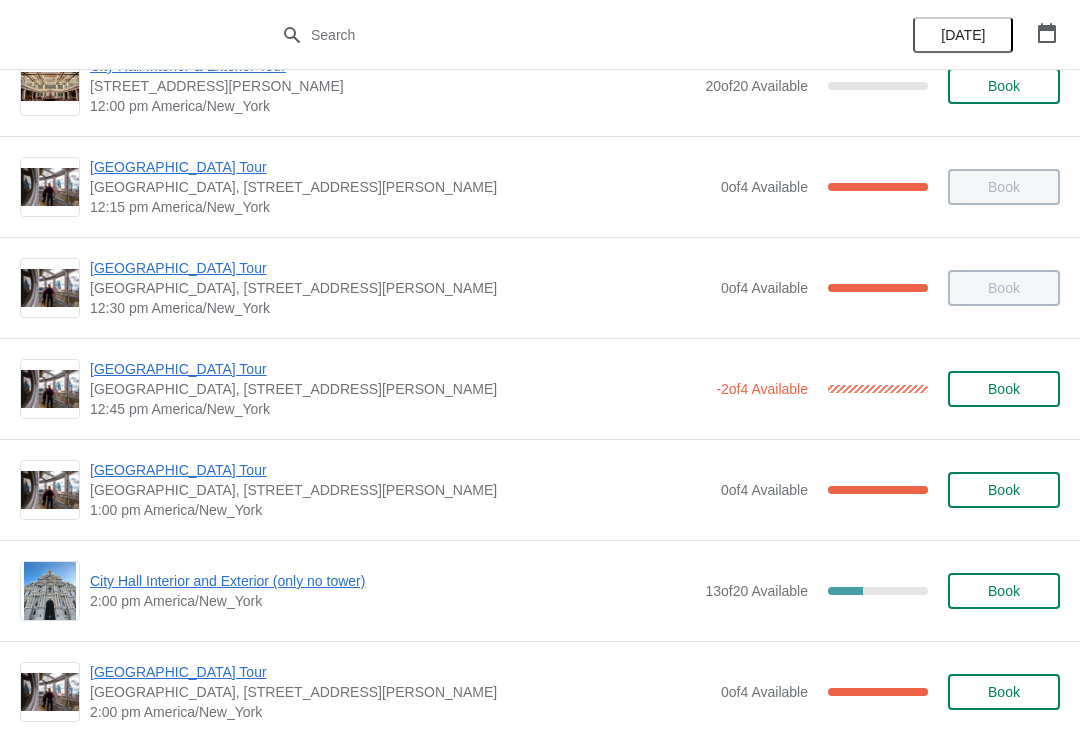 scroll, scrollTop: 1057, scrollLeft: 0, axis: vertical 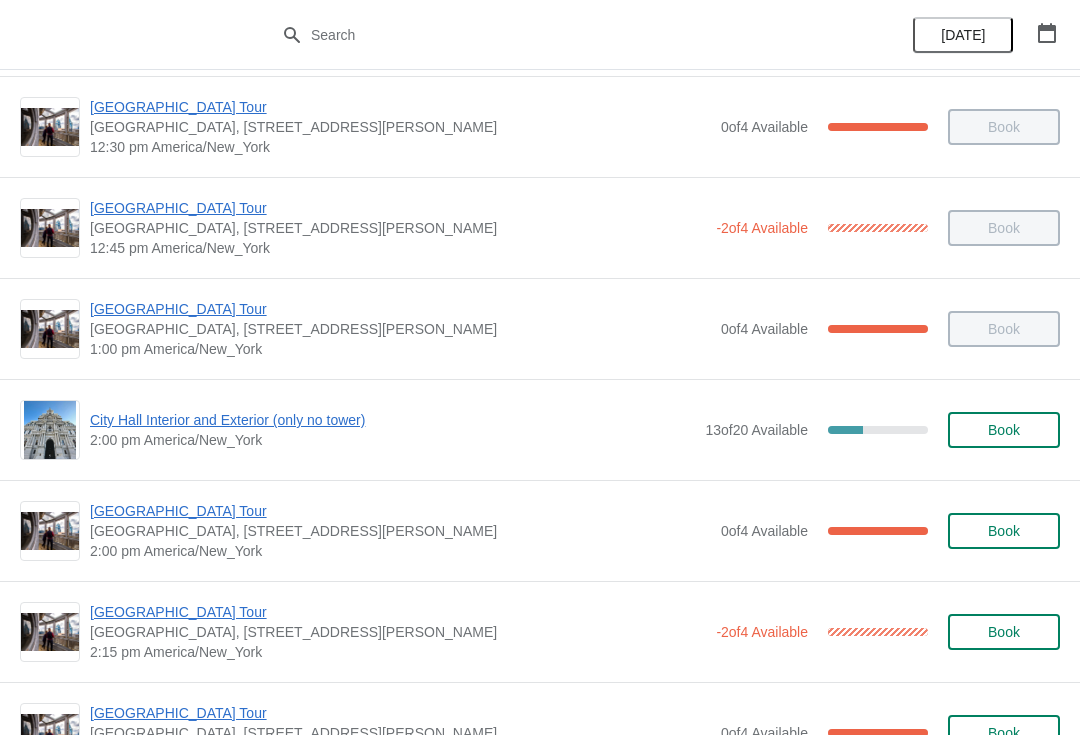 click on "Book" at bounding box center [1004, 430] 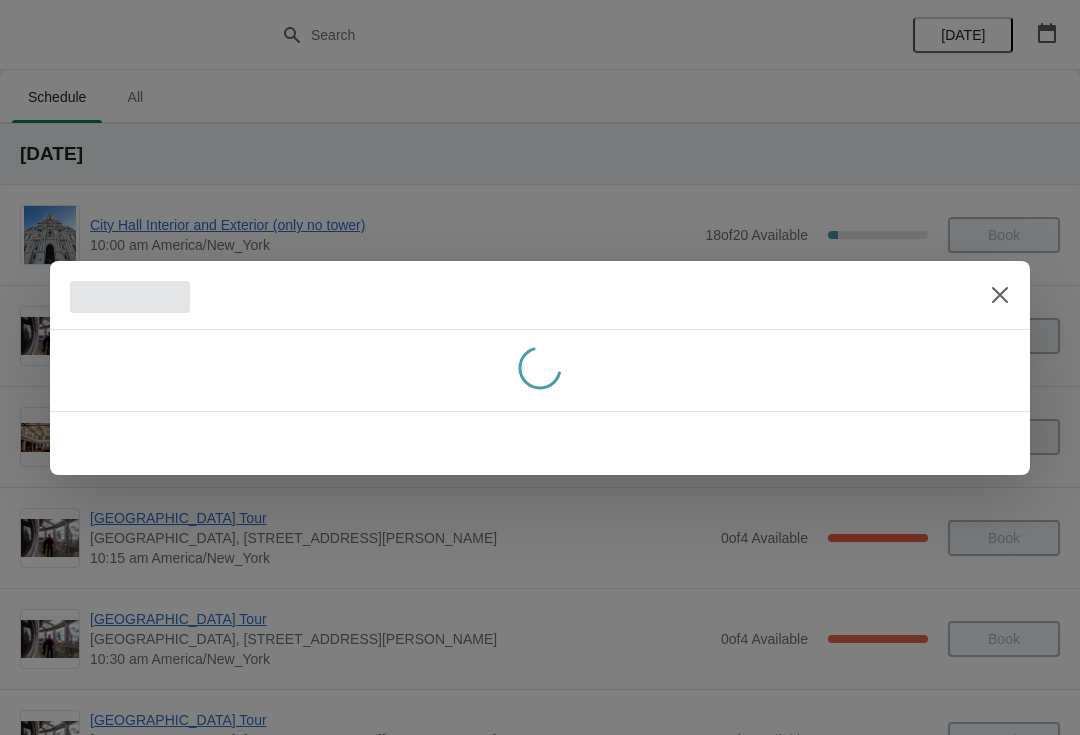 scroll, scrollTop: 0, scrollLeft: 0, axis: both 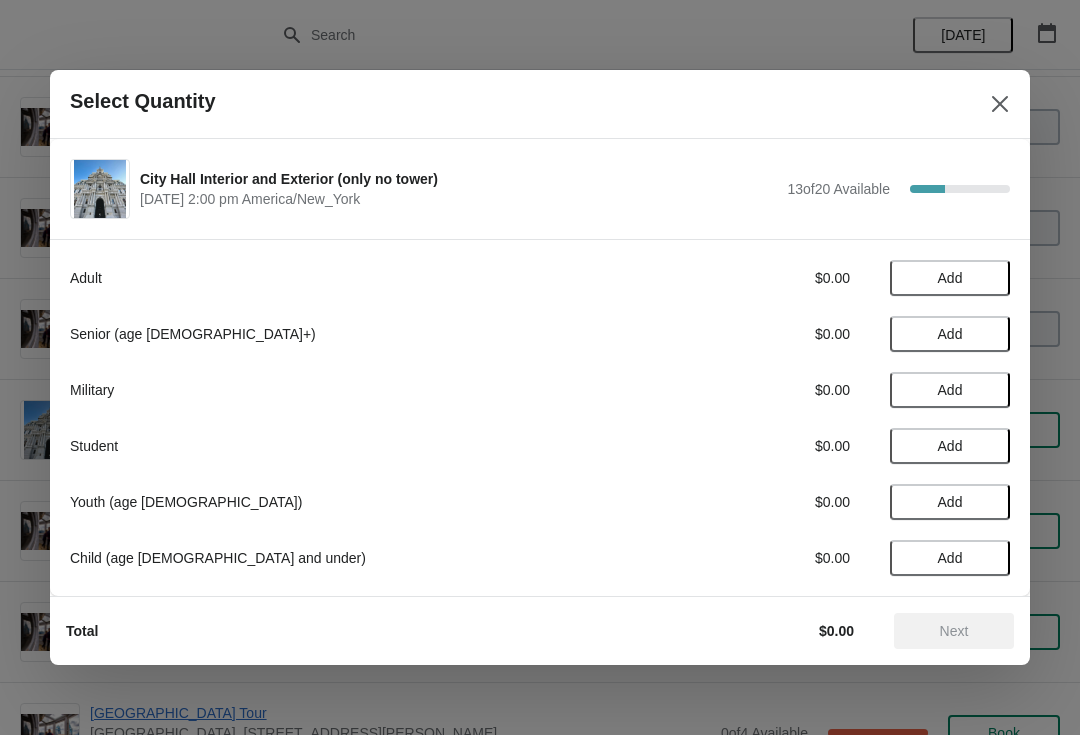 click on "Add" at bounding box center [950, 278] 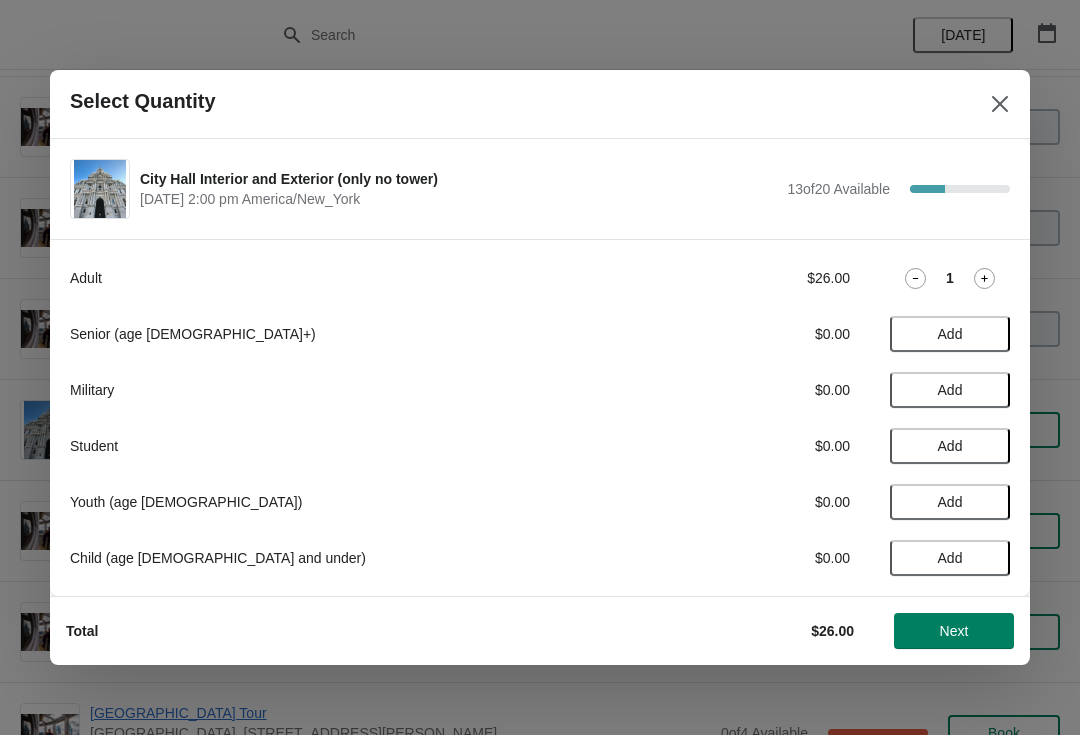 click 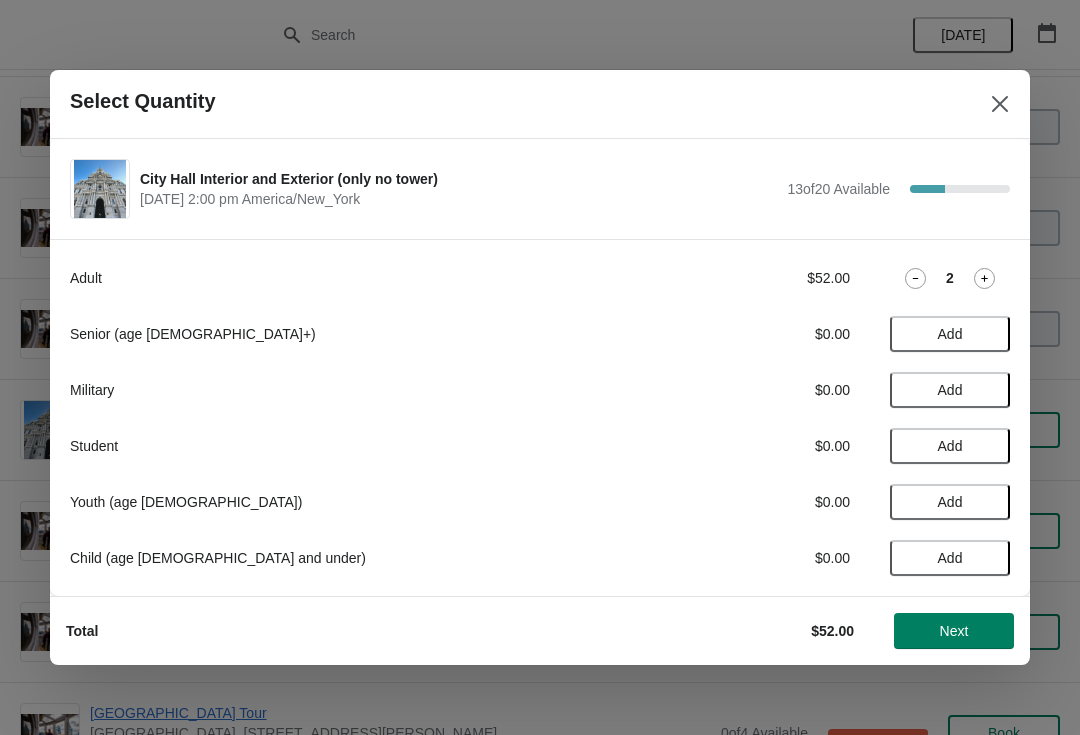 click on "Next" at bounding box center [954, 631] 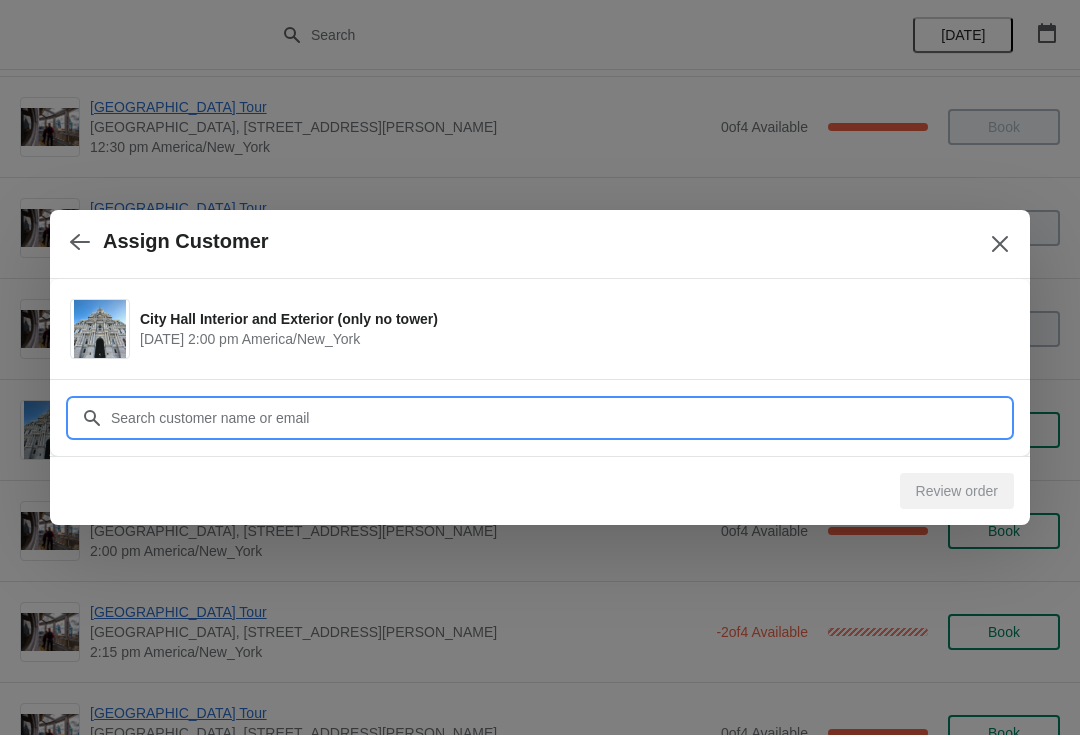 click on "Customer" at bounding box center (560, 418) 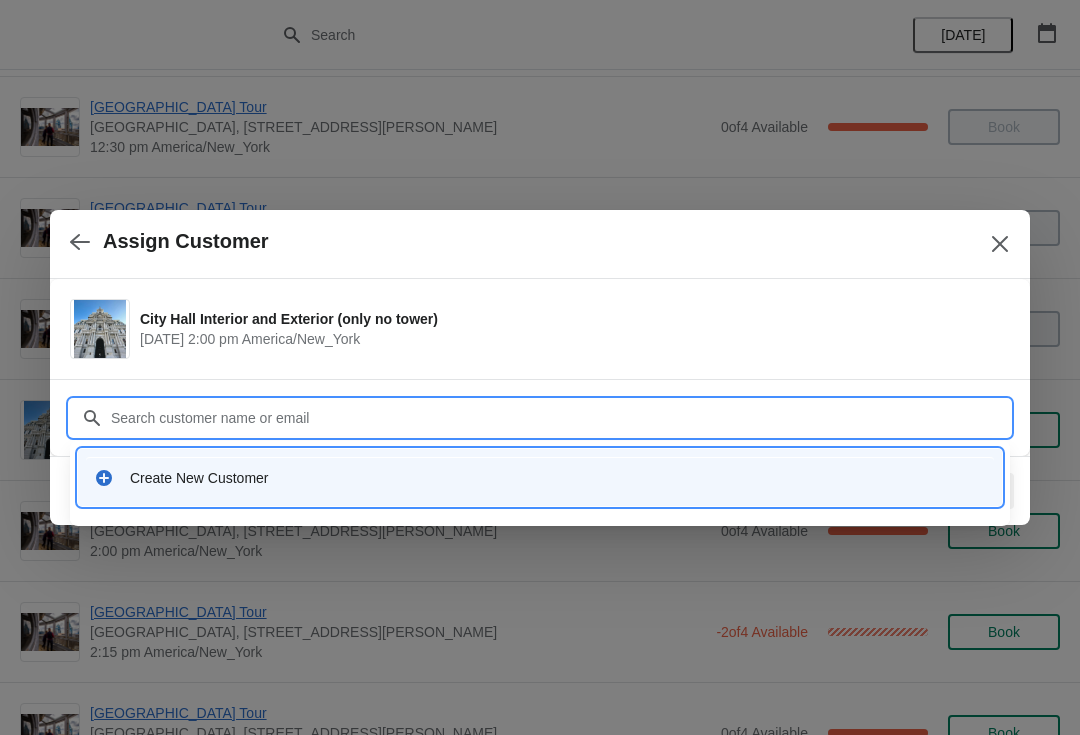 click on "Create New Customer" at bounding box center [558, 478] 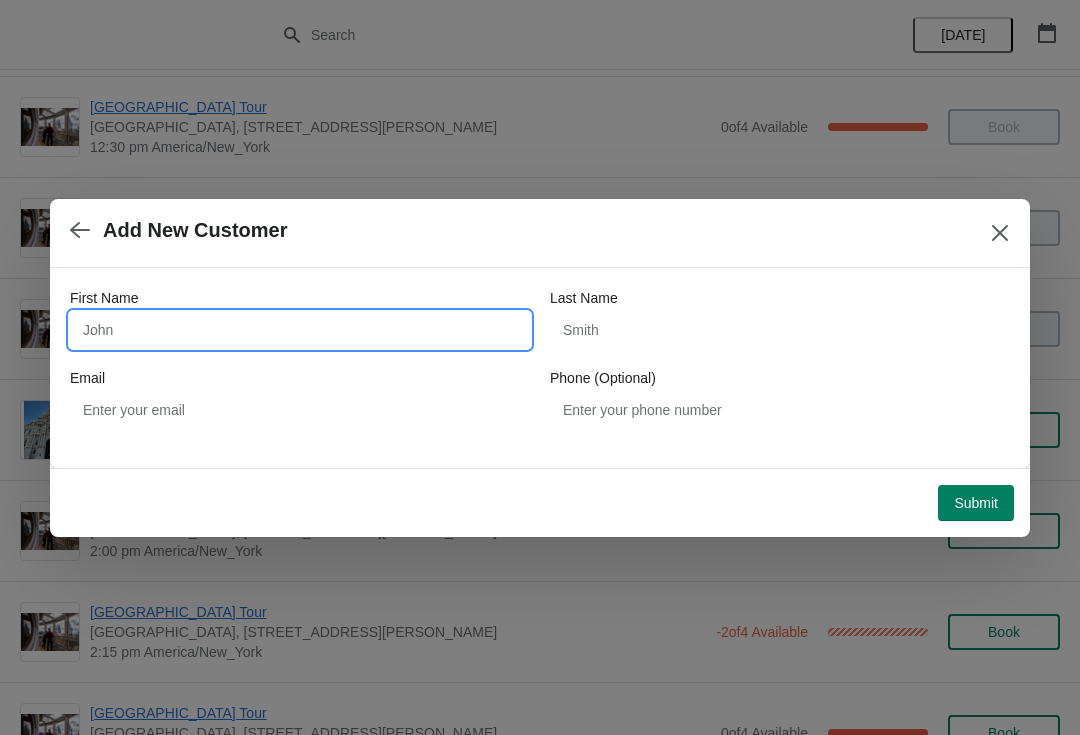 click on "First Name" at bounding box center (300, 330) 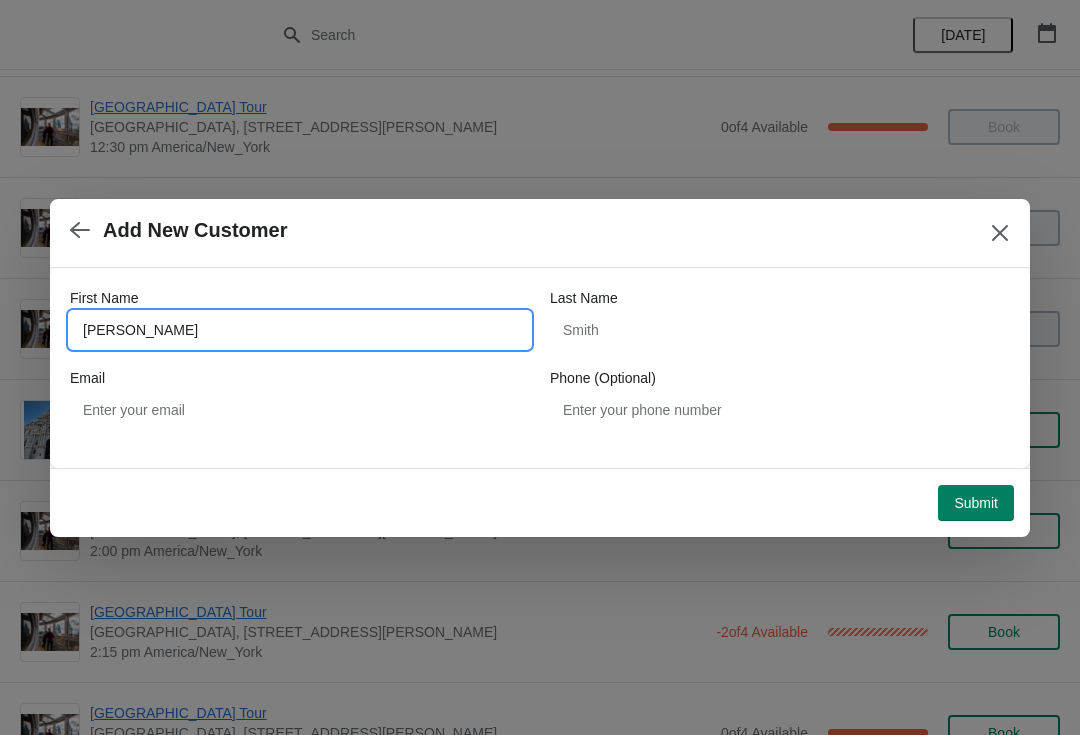 type on "David" 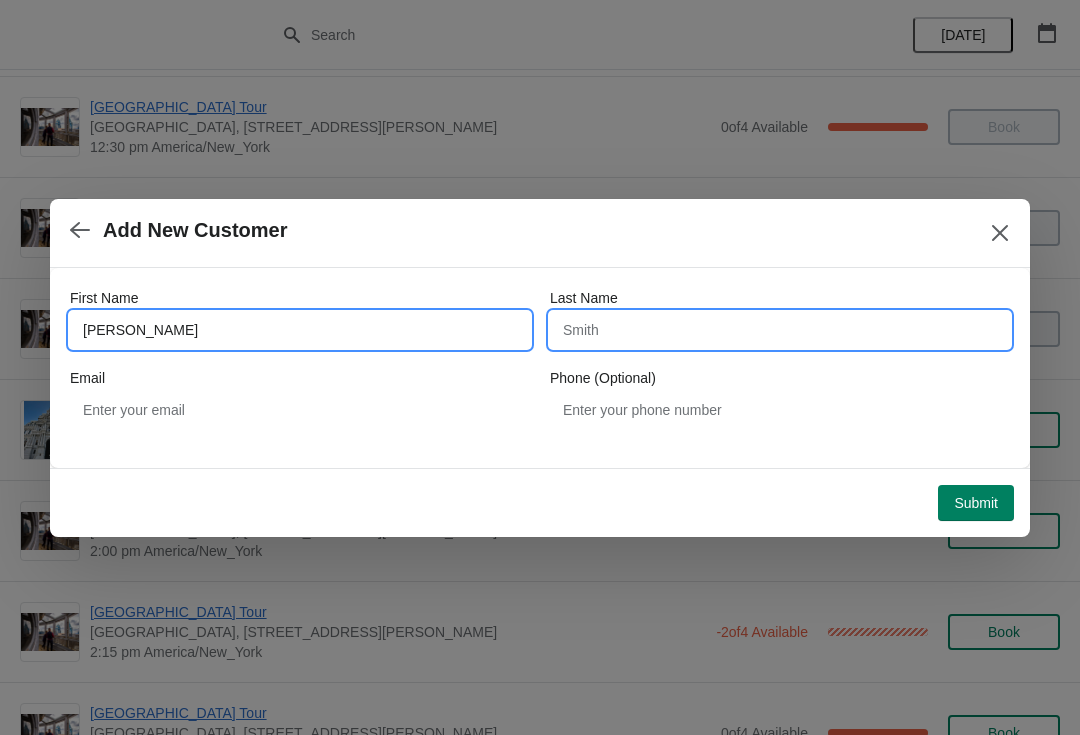 click on "Last Name" at bounding box center [780, 330] 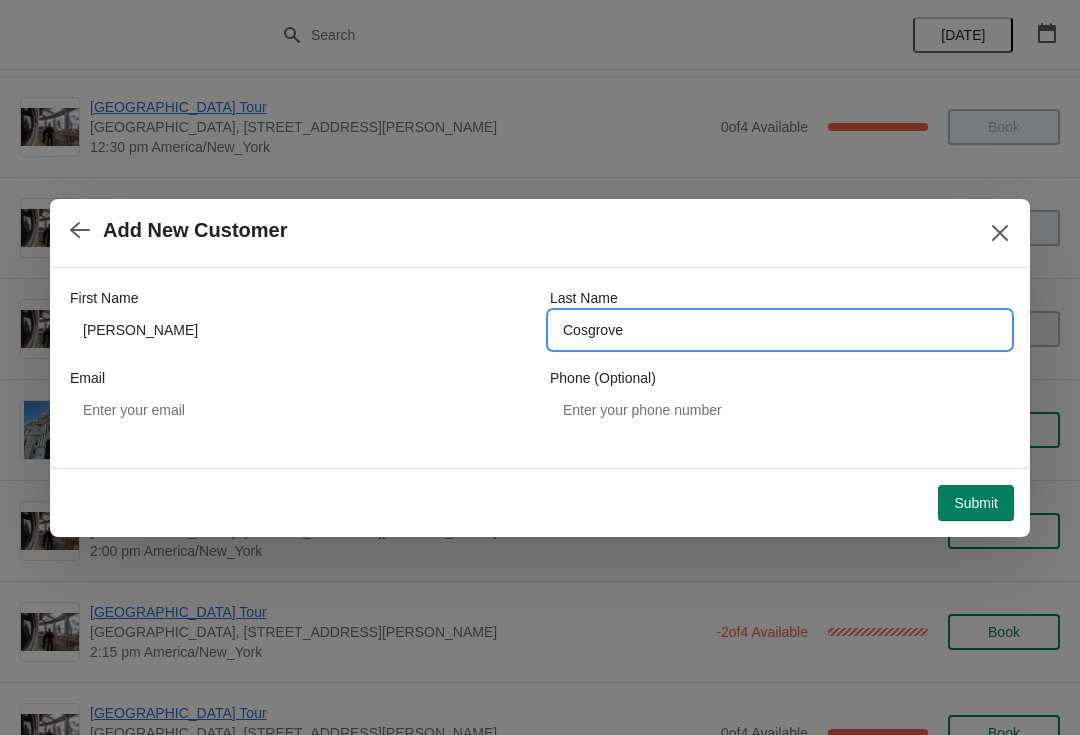 type on "Cosgrove" 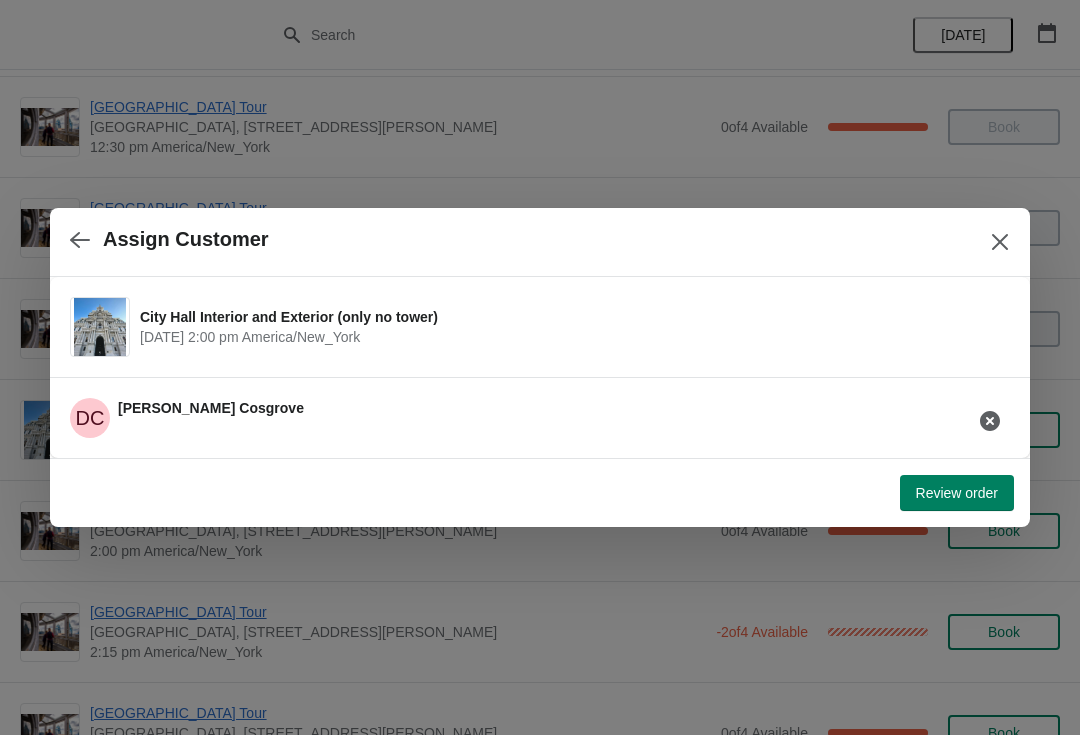 click on "Review order" at bounding box center [957, 493] 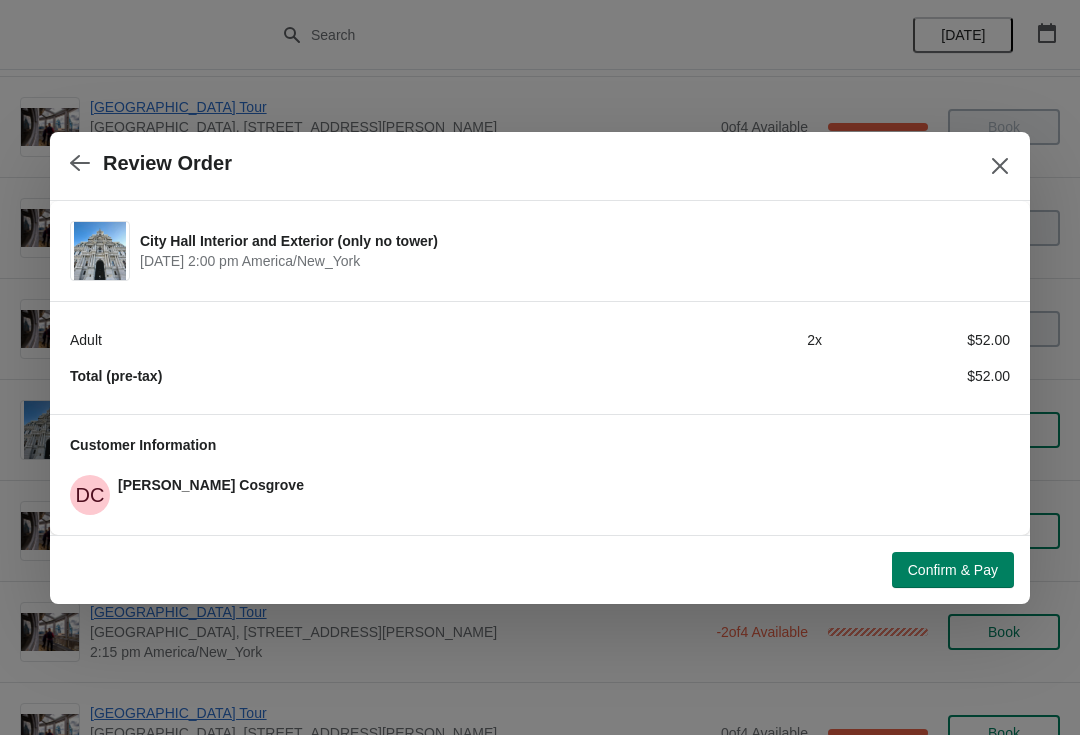 click on "Confirm & Pay" at bounding box center (953, 570) 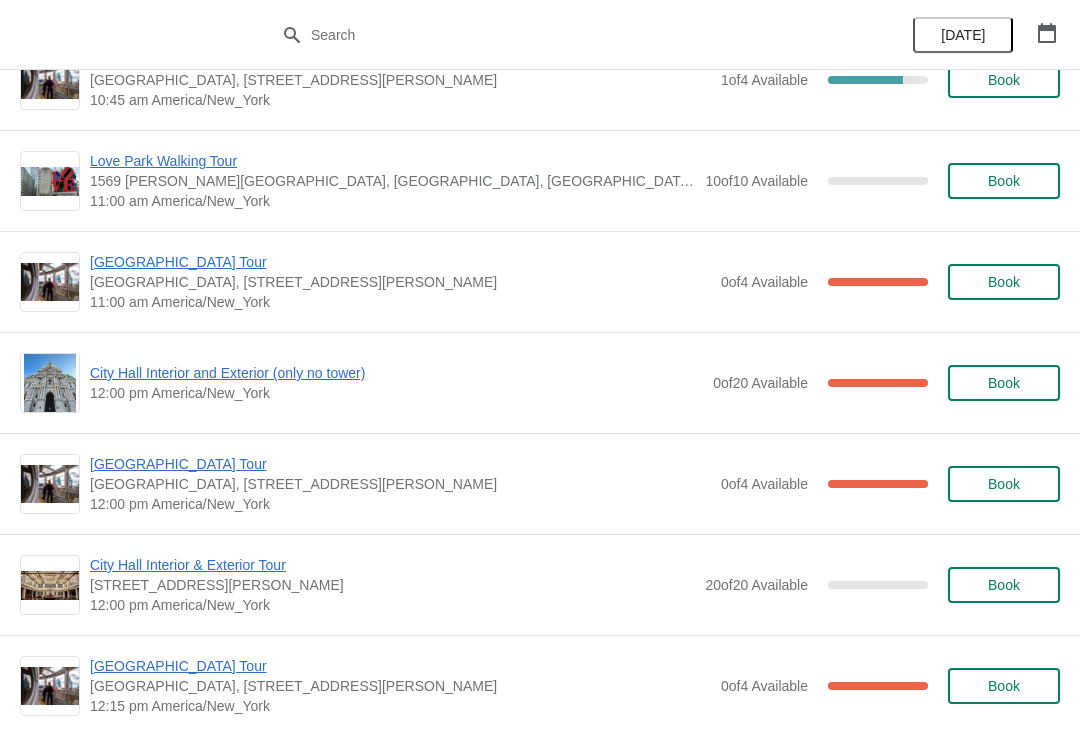 scroll, scrollTop: 4696, scrollLeft: 0, axis: vertical 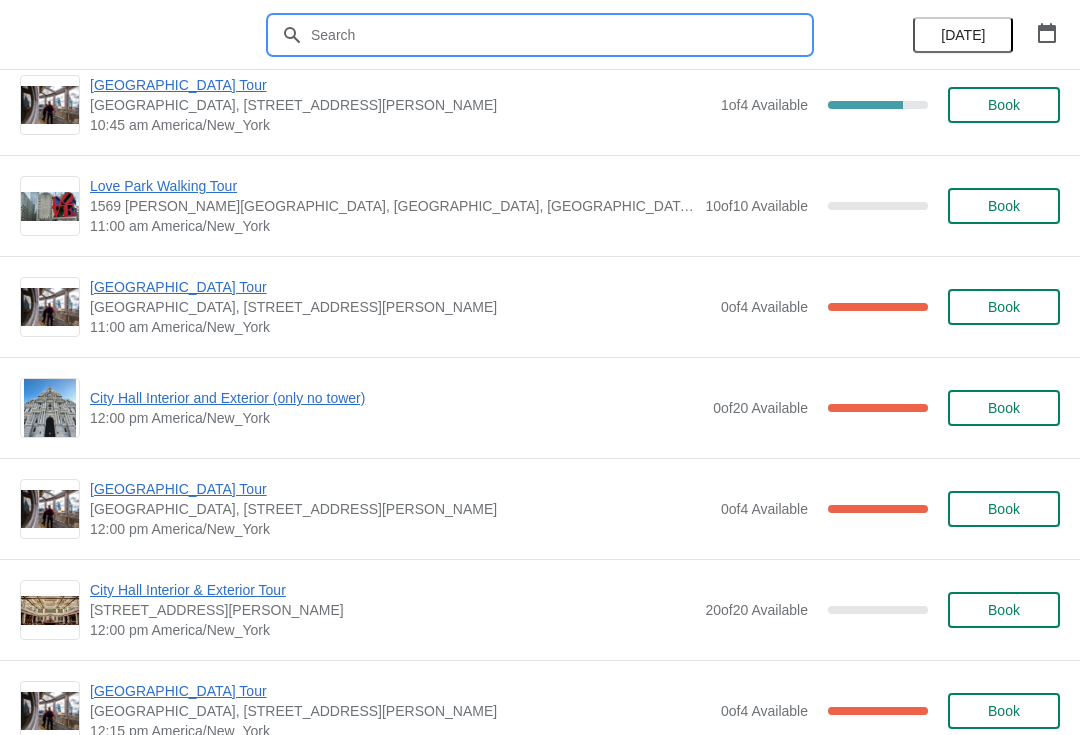 click at bounding box center (560, 35) 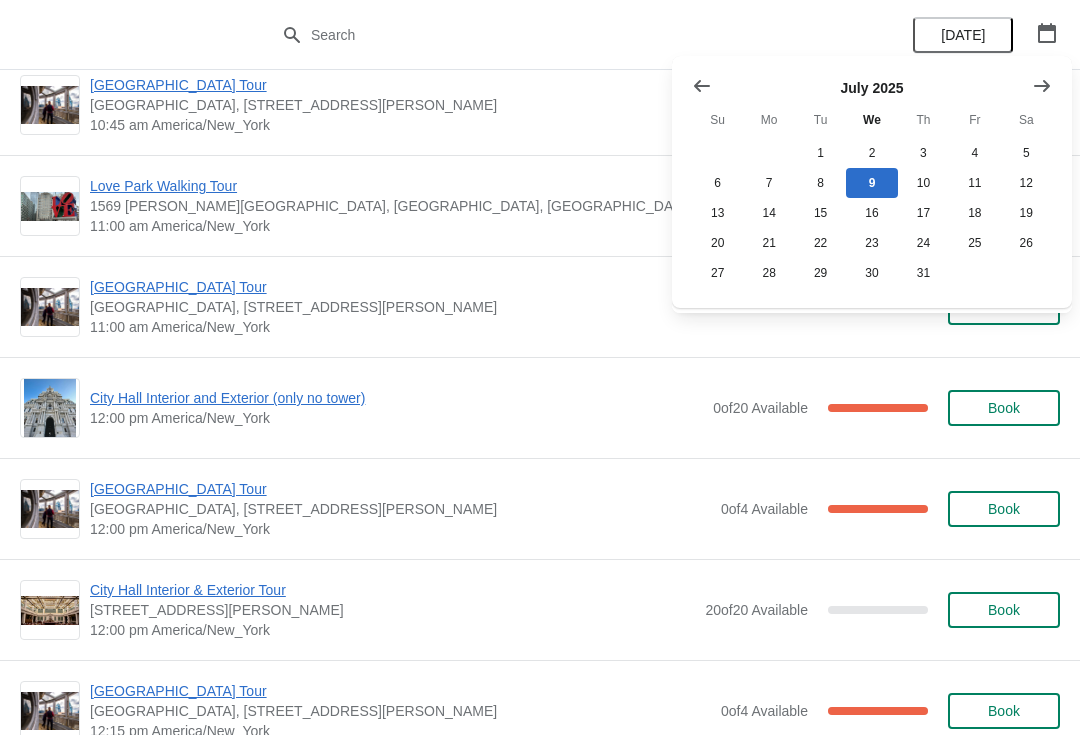 click on "Fr" at bounding box center [974, 120] 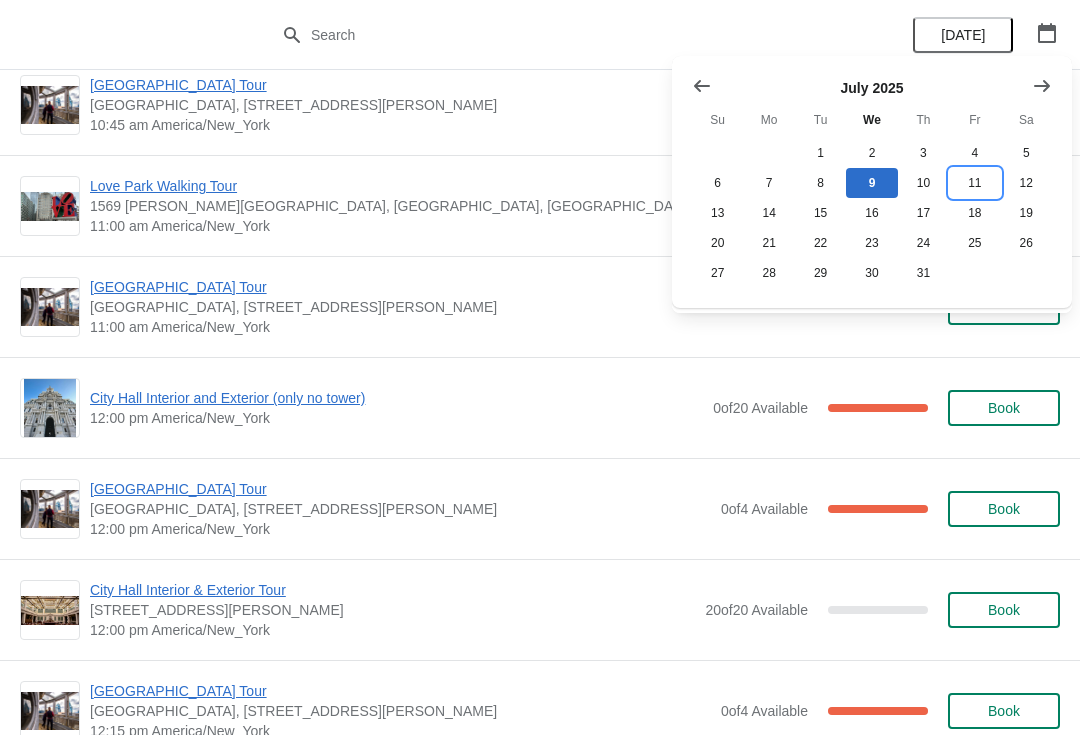click on "11" at bounding box center [974, 183] 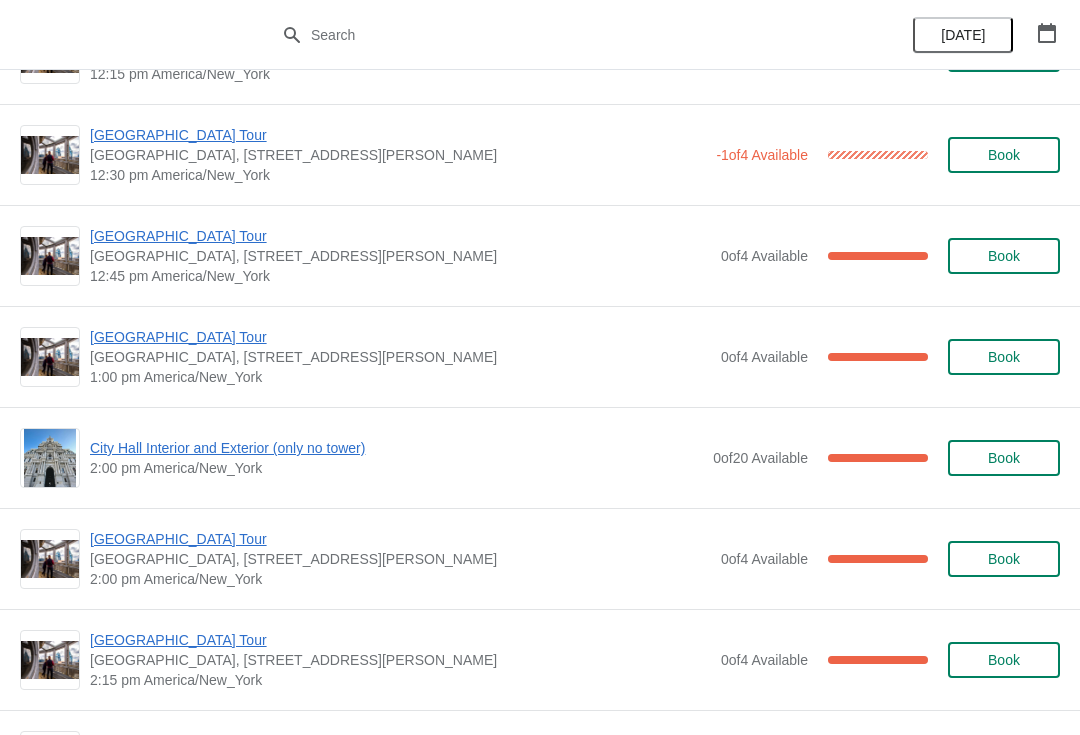 scroll, scrollTop: 1284, scrollLeft: 0, axis: vertical 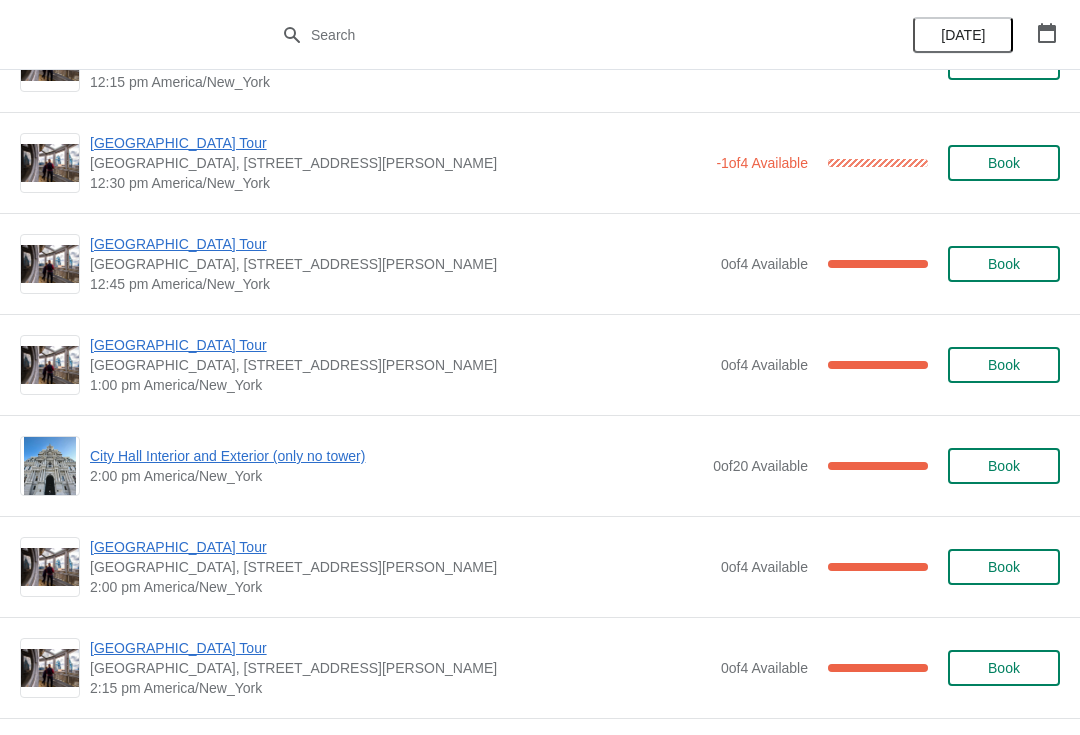 click on "[GEOGRAPHIC_DATA] Tour" at bounding box center (400, 345) 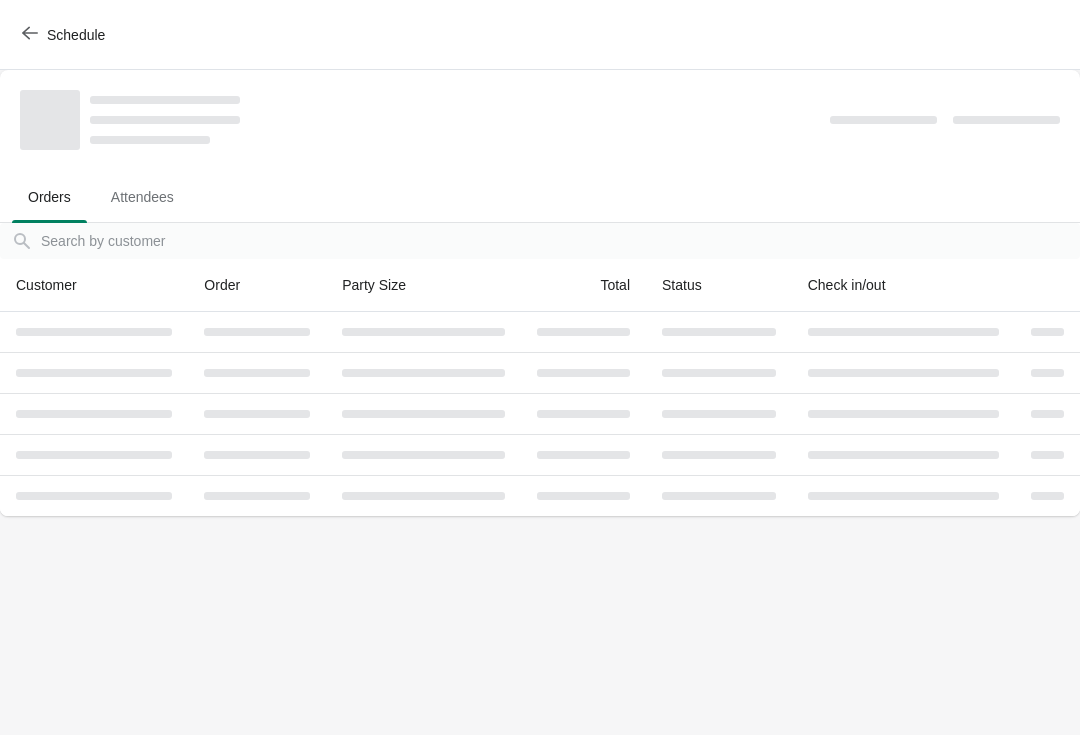 scroll, scrollTop: 0, scrollLeft: 0, axis: both 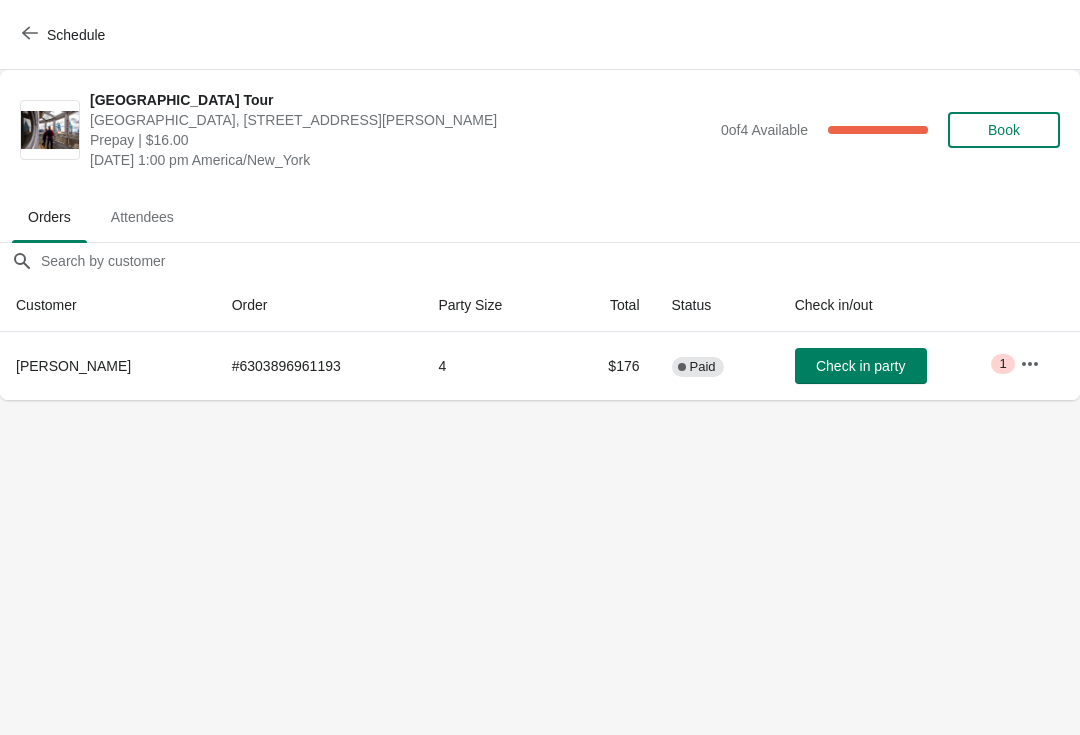 click on "Schedule" at bounding box center [65, 34] 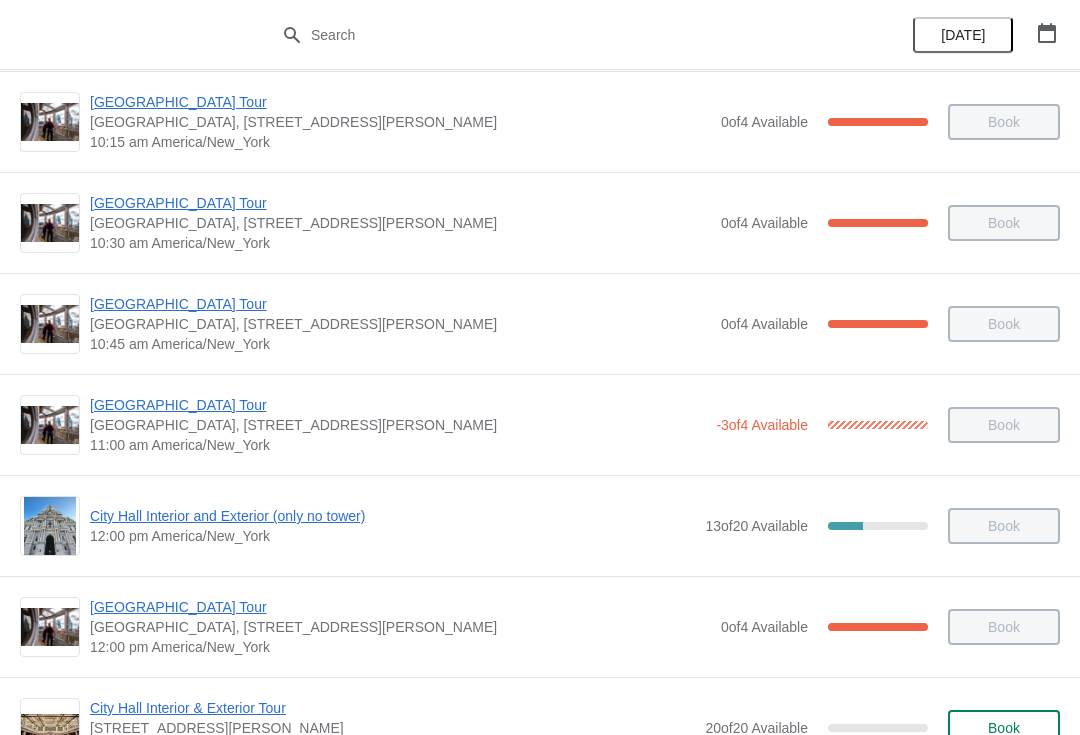 scroll, scrollTop: 422, scrollLeft: 0, axis: vertical 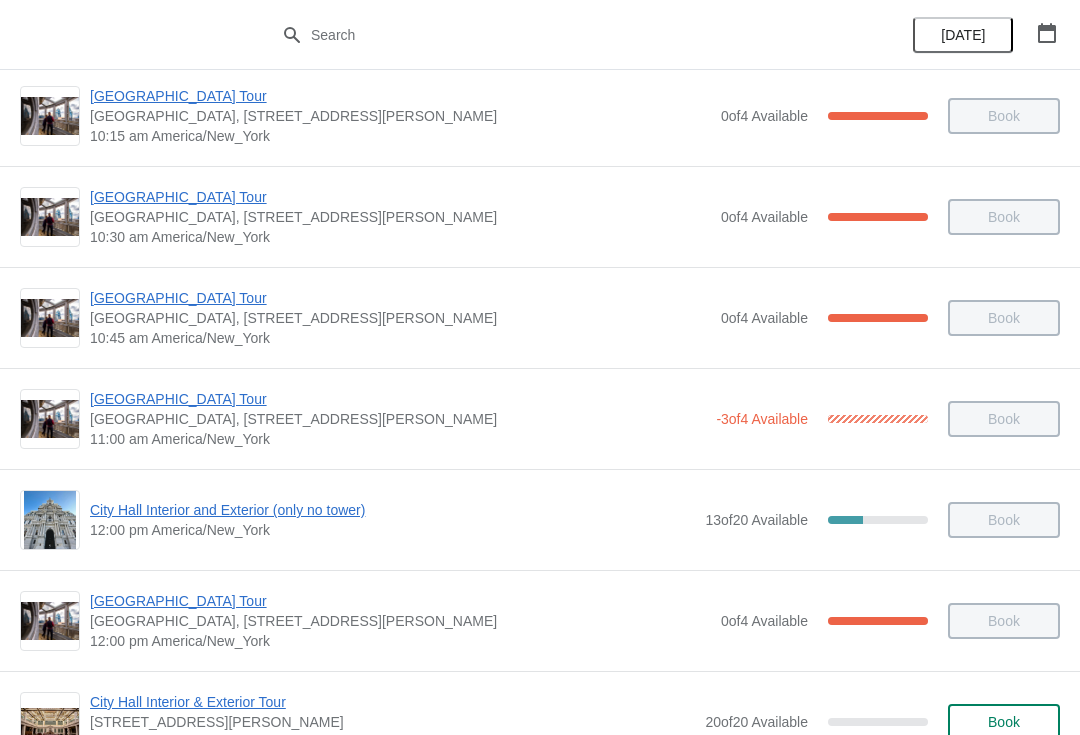 click 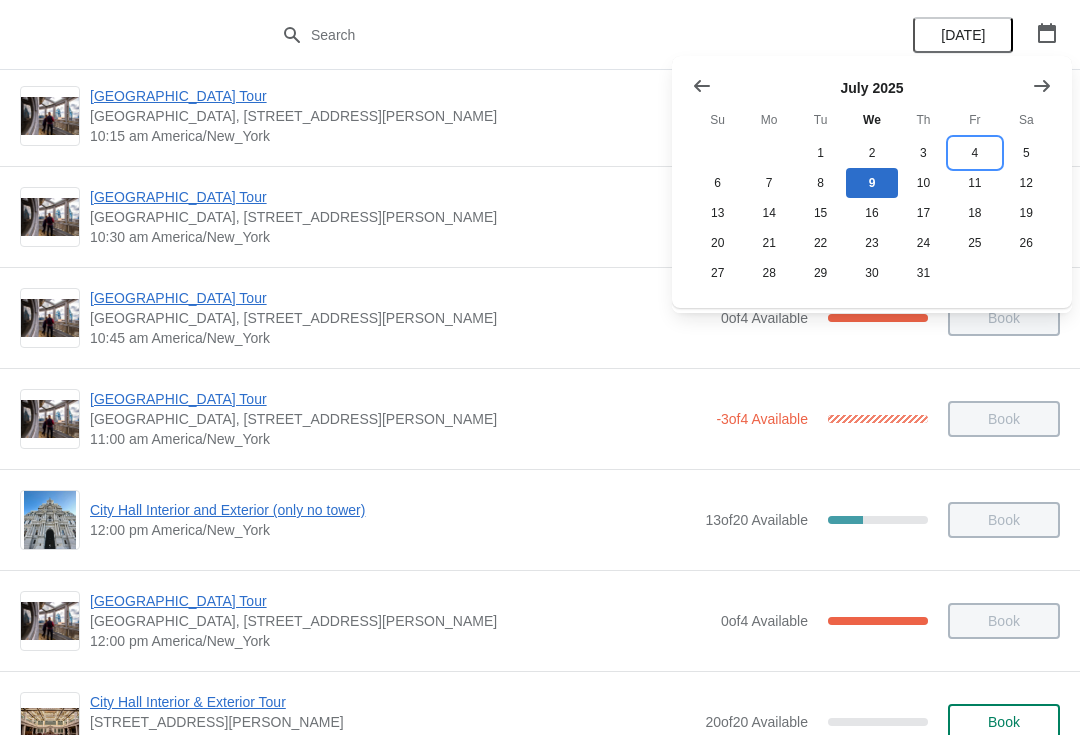 click on "4" at bounding box center [974, 153] 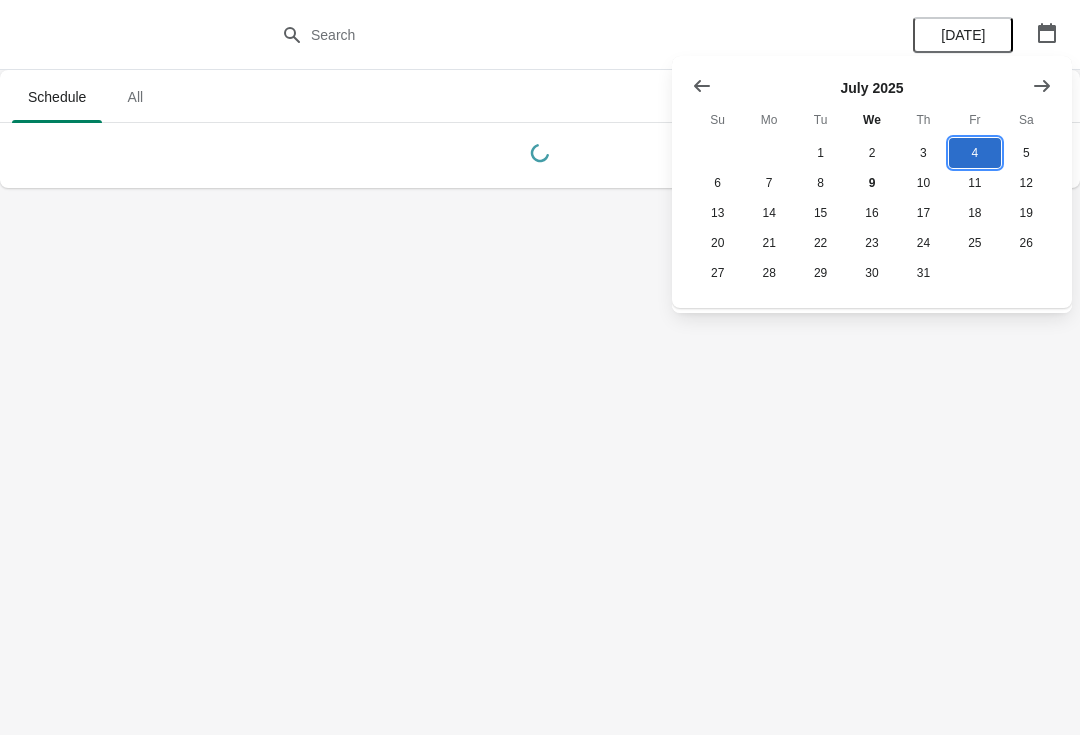 scroll, scrollTop: 0, scrollLeft: 0, axis: both 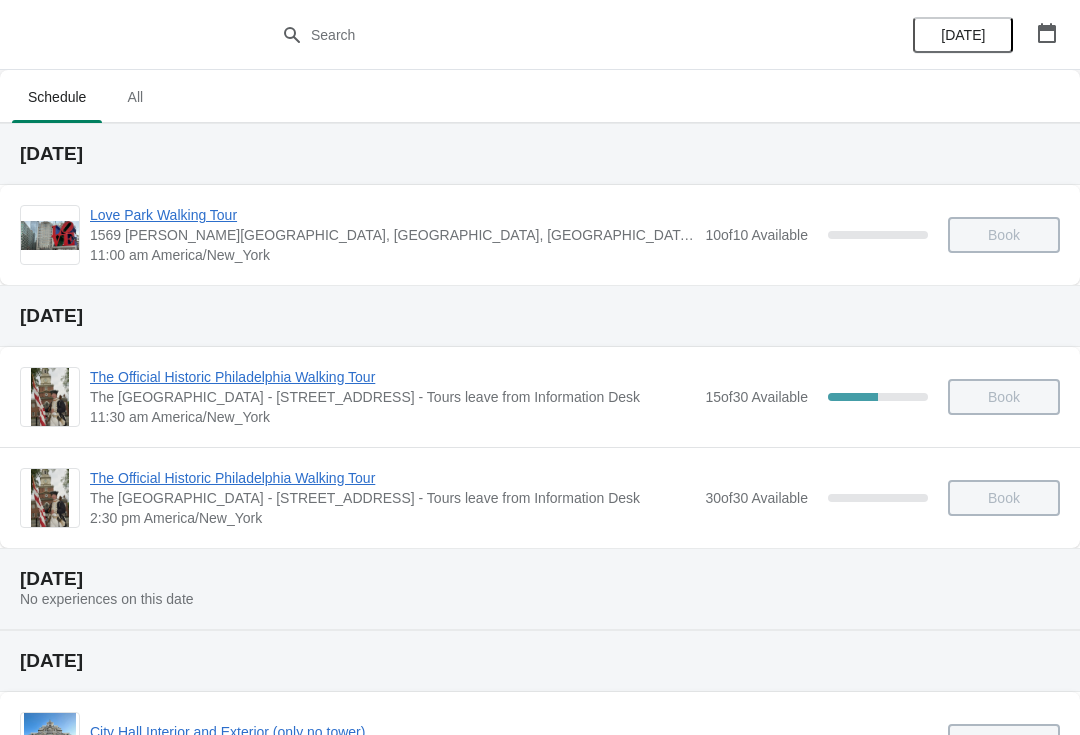 click 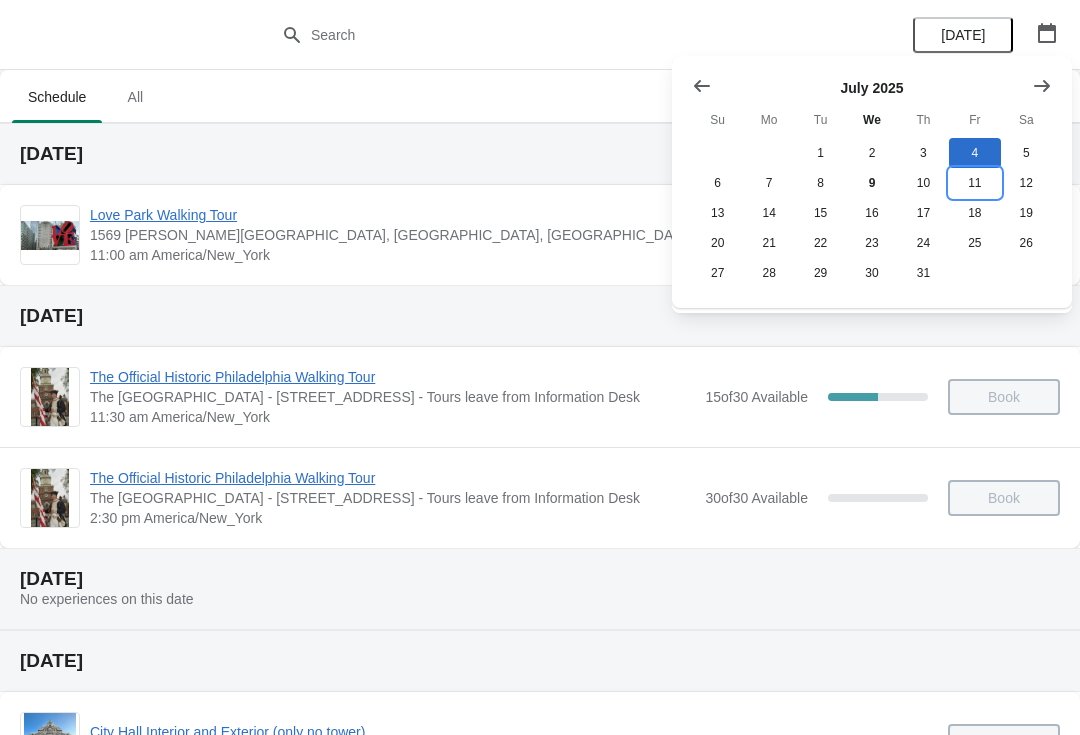 click on "11" at bounding box center [974, 183] 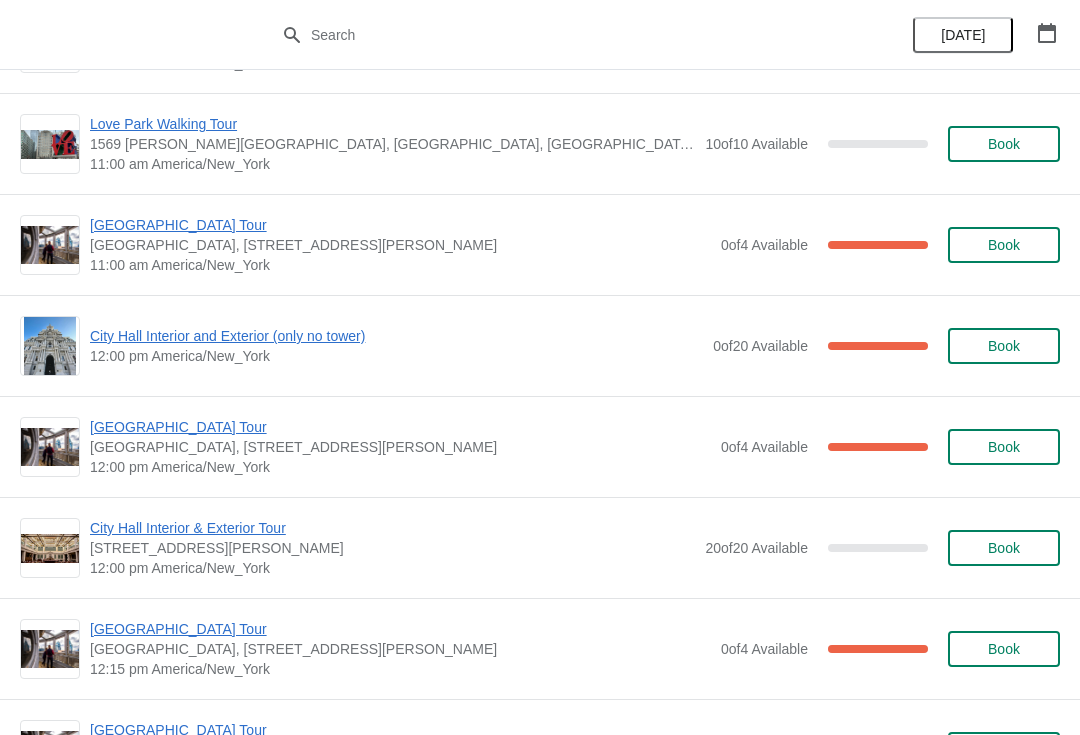 scroll, scrollTop: 690, scrollLeft: 0, axis: vertical 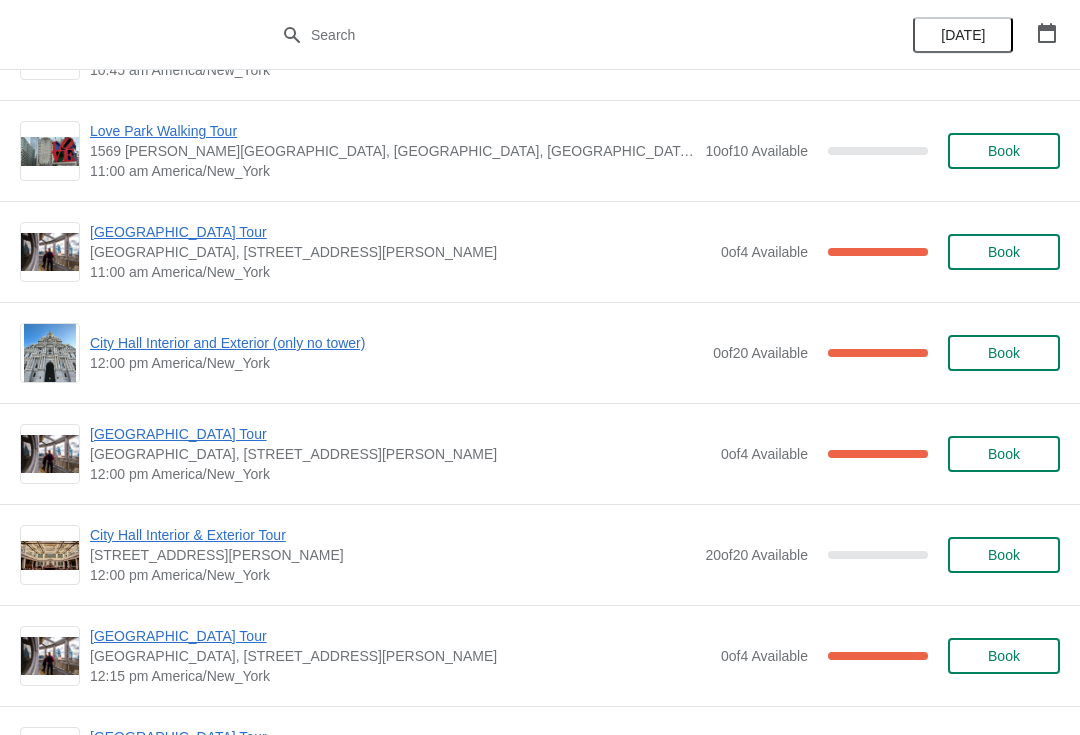click on "City Hall Interior and Exterior (only no tower)" at bounding box center [396, 343] 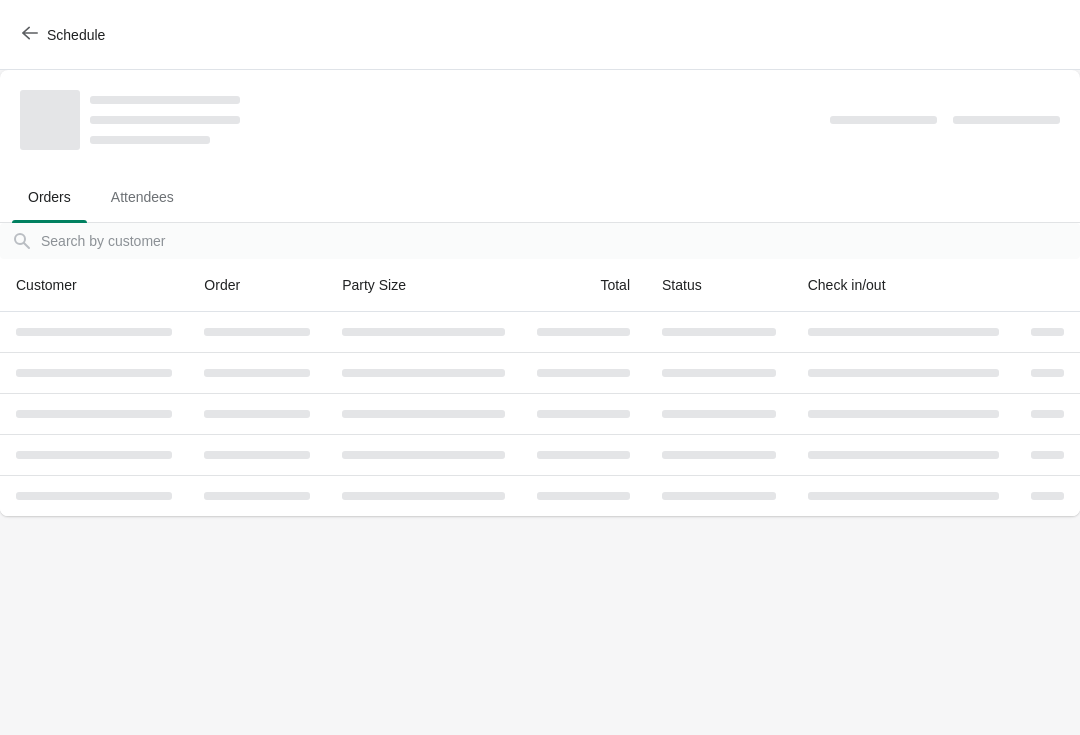 scroll, scrollTop: 0, scrollLeft: 0, axis: both 